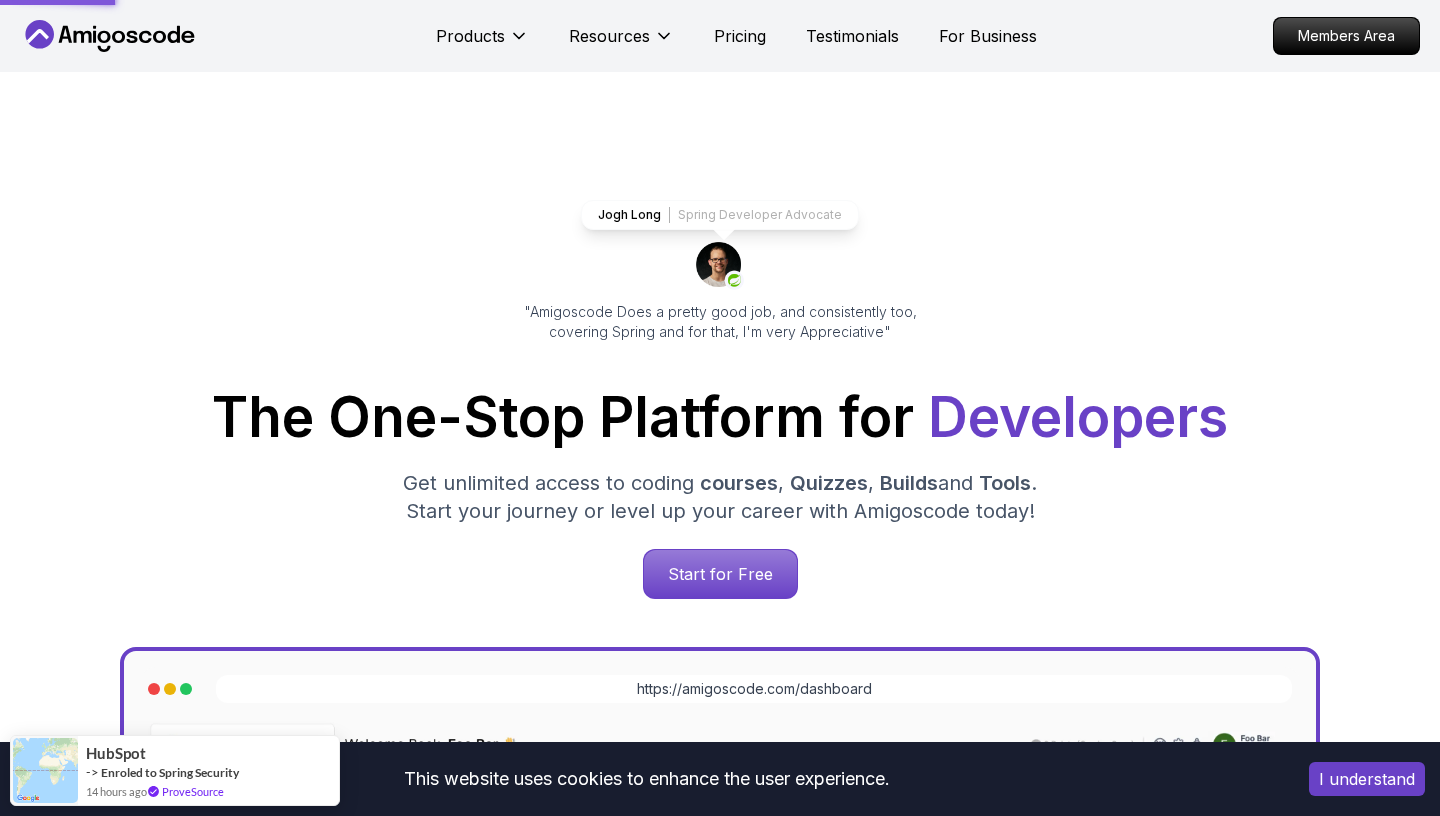 scroll, scrollTop: 0, scrollLeft: 0, axis: both 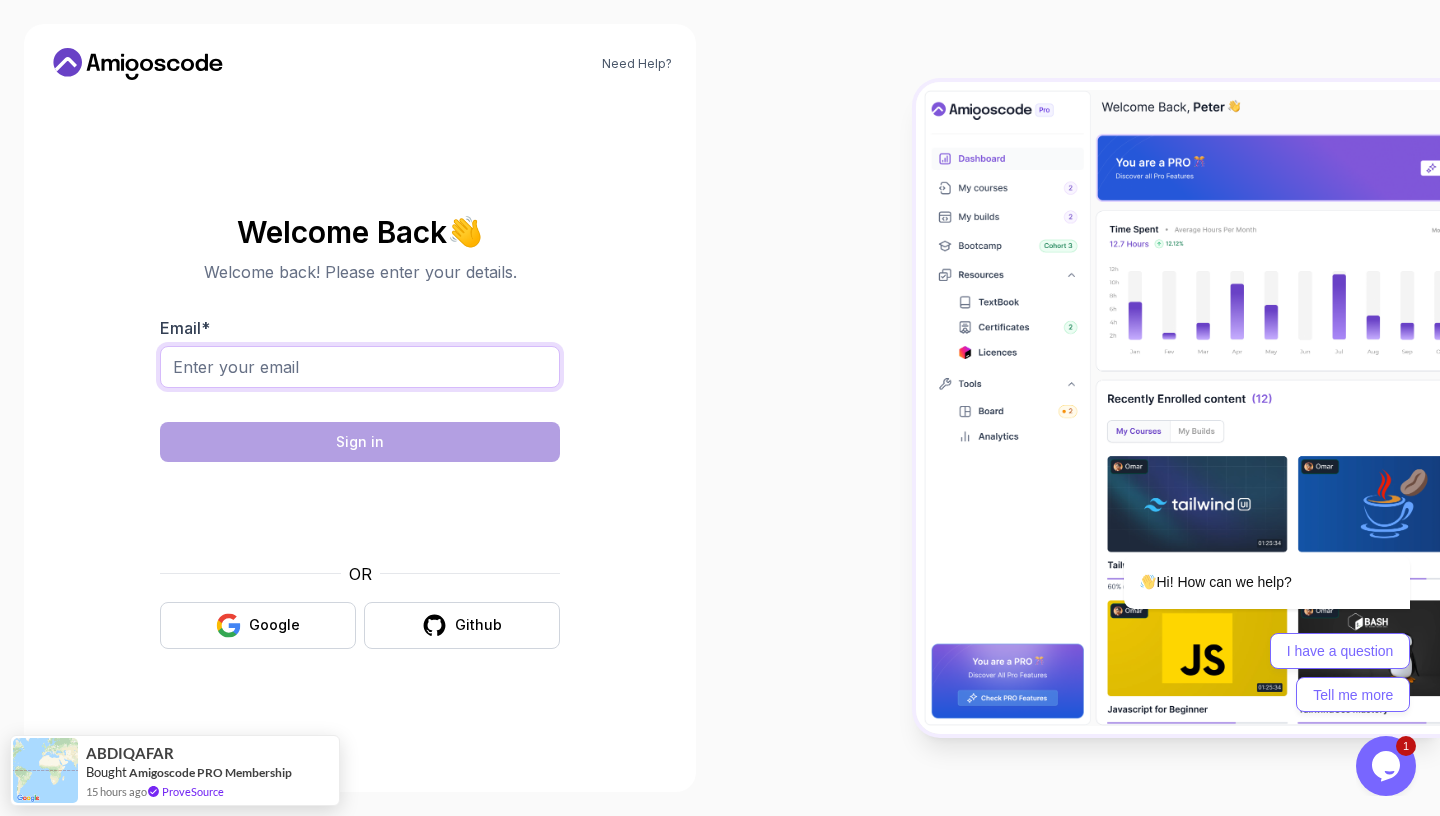 click on "Email *" at bounding box center [360, 367] 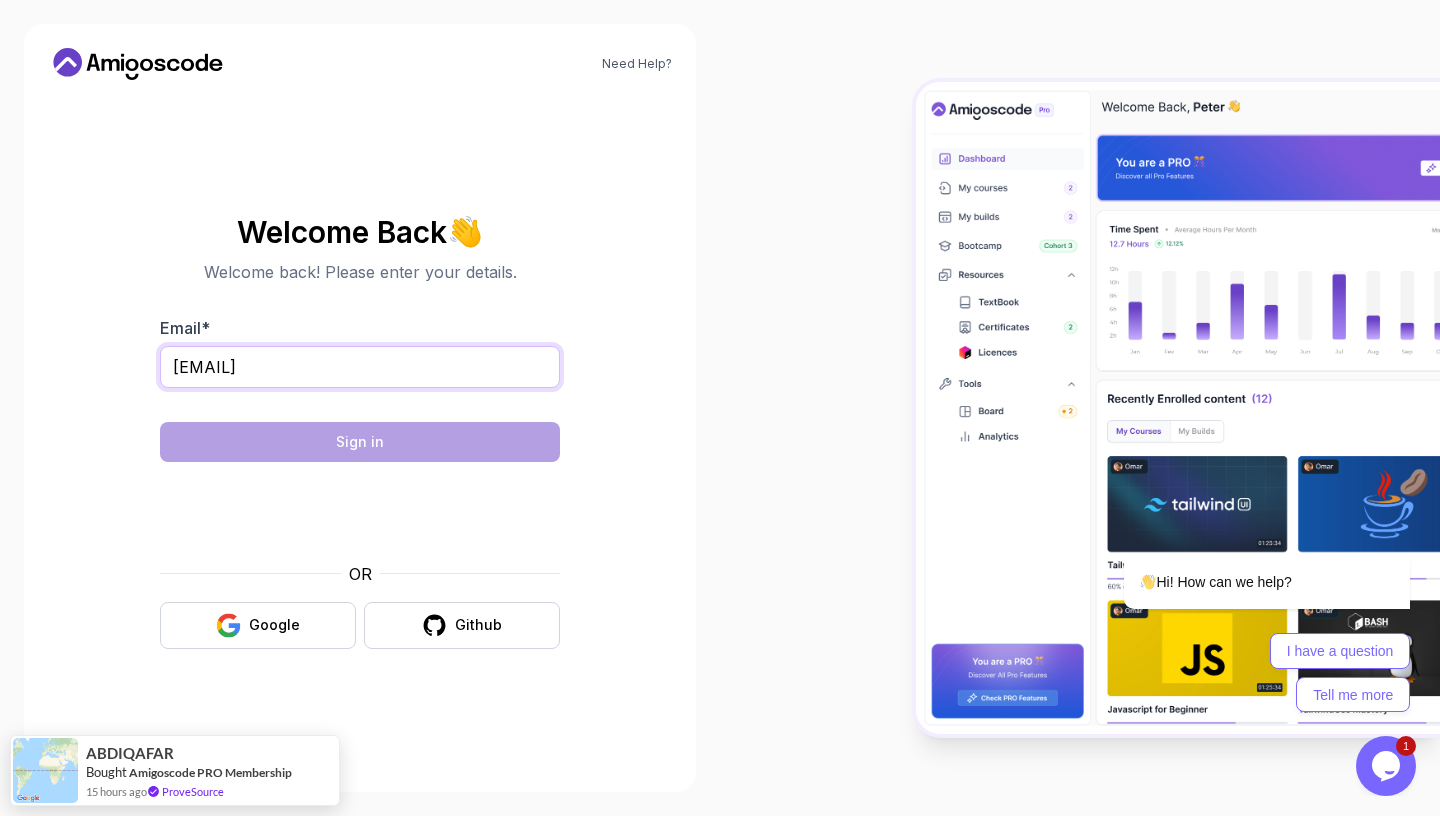 type on "mbreguera@gmail.com" 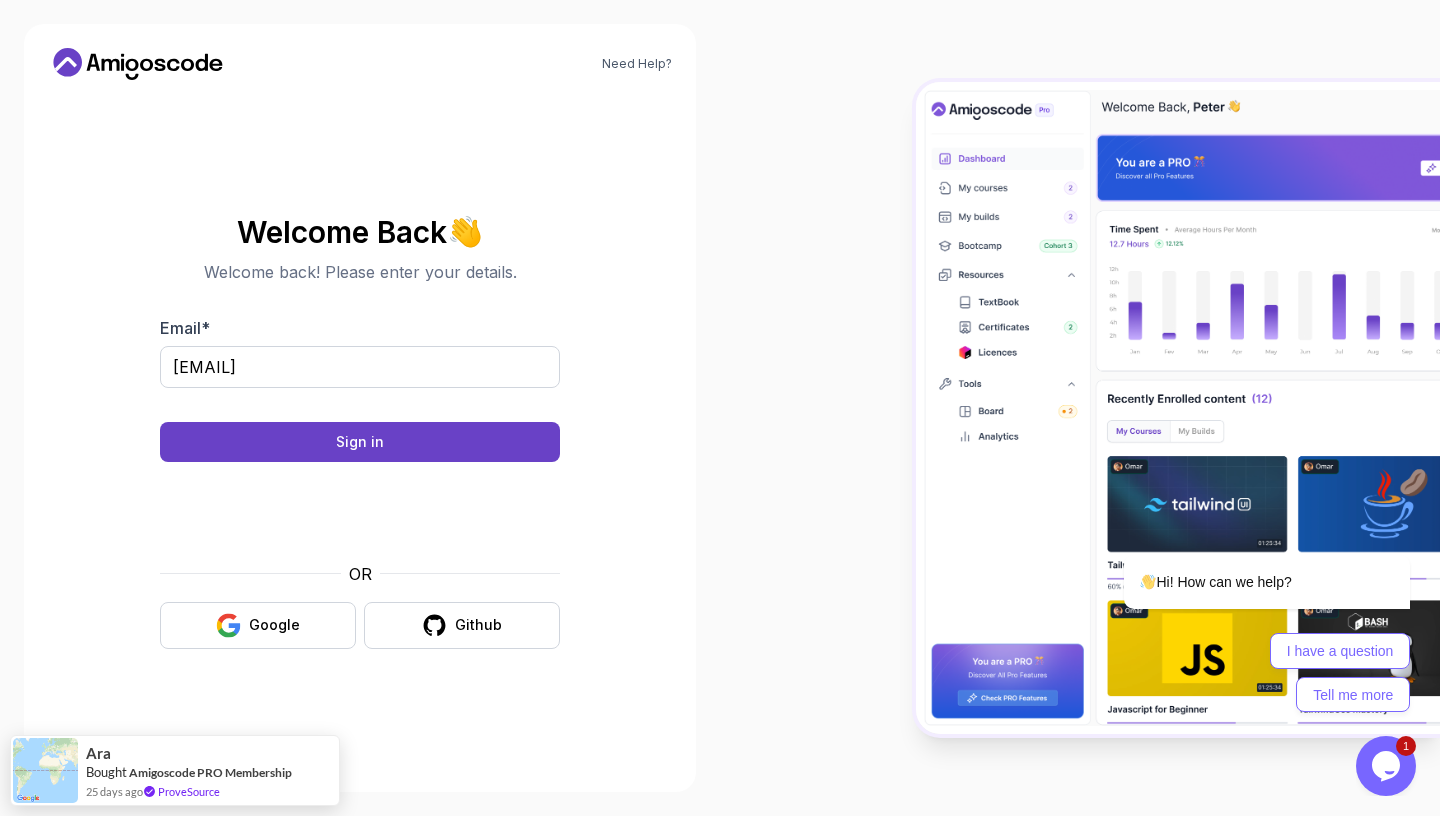 click on "Need Help? Welcome Back 👋 Welcome back! Please enter your details. Email * mbreguera@gmail.com Sign in OR Google Github
Ara Bought   Amigoscode PRO Membership 25 days ago     ProveSource" at bounding box center (720, 408) 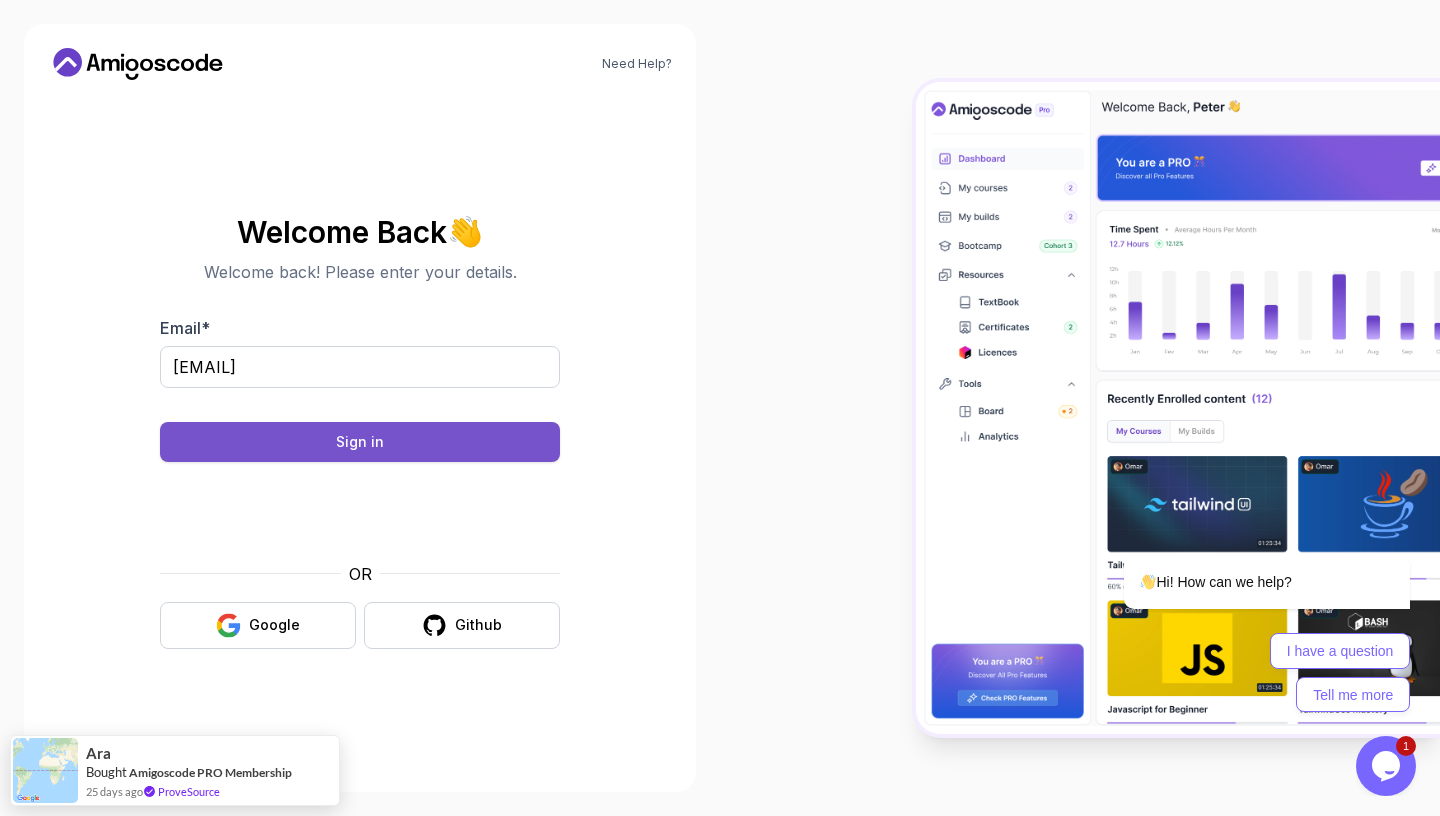 click on "Sign in" at bounding box center (360, 442) 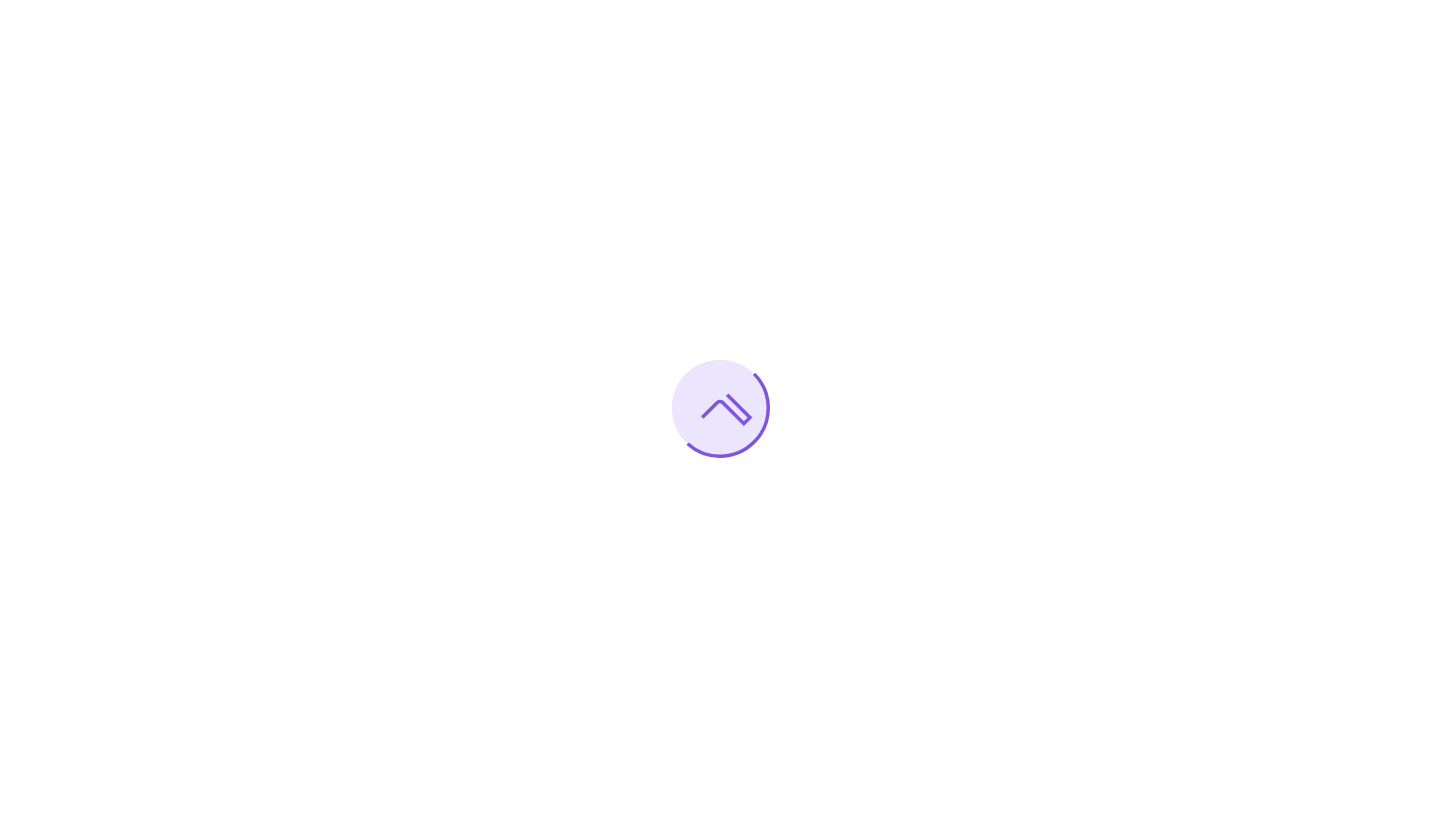 scroll, scrollTop: 0, scrollLeft: 0, axis: both 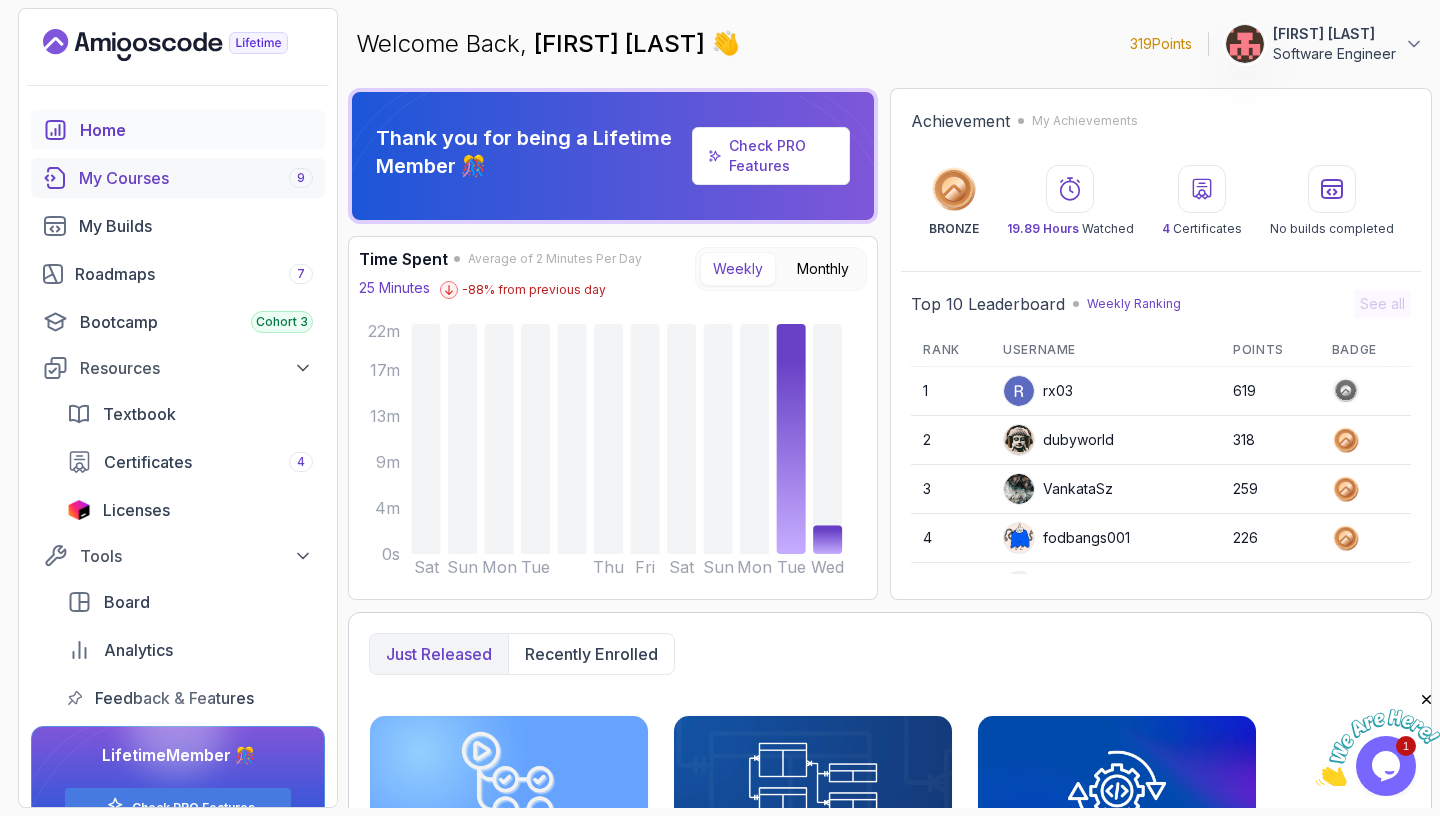 click on "My Courses 9" at bounding box center (196, 178) 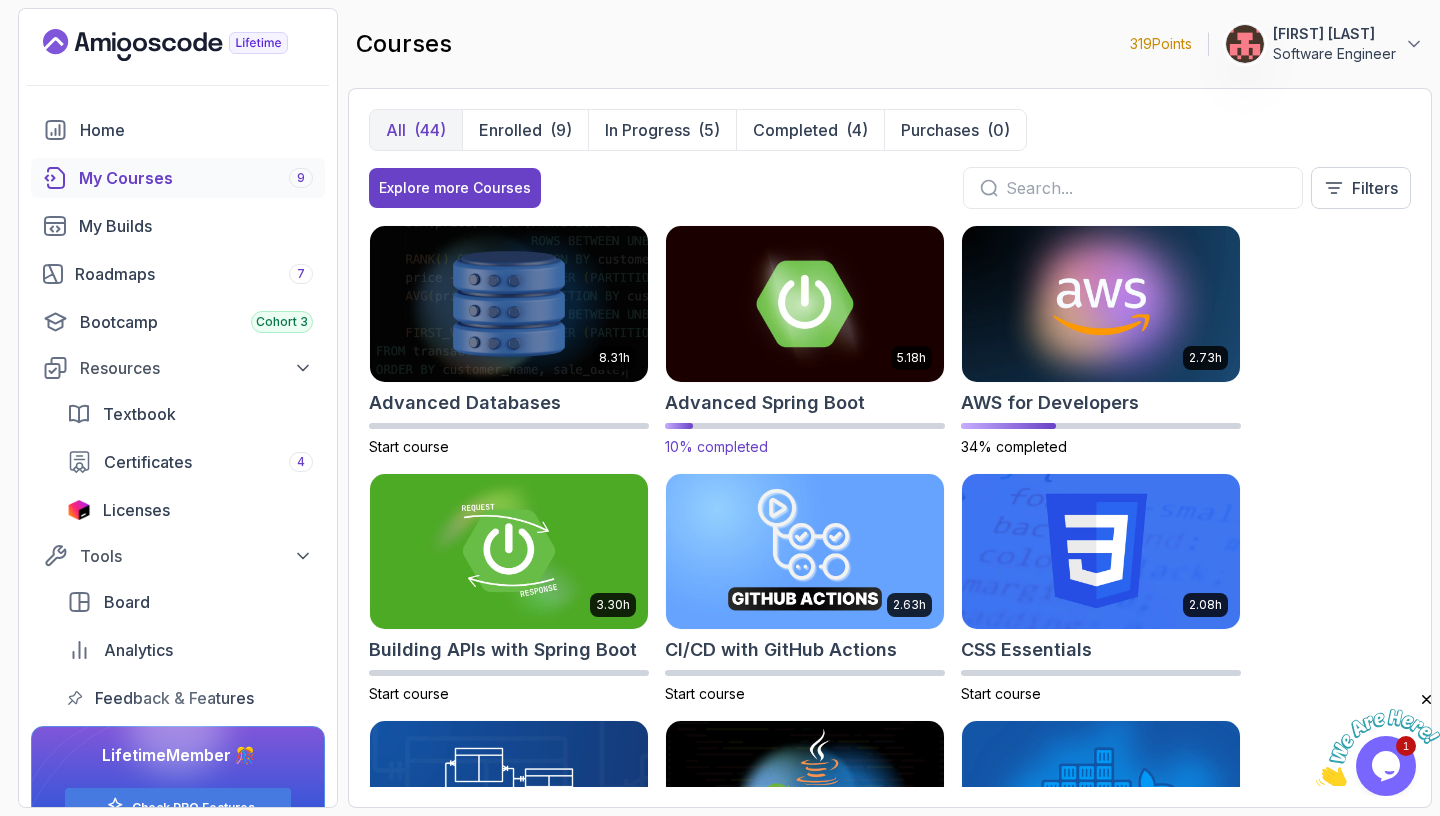 click at bounding box center [805, 303] 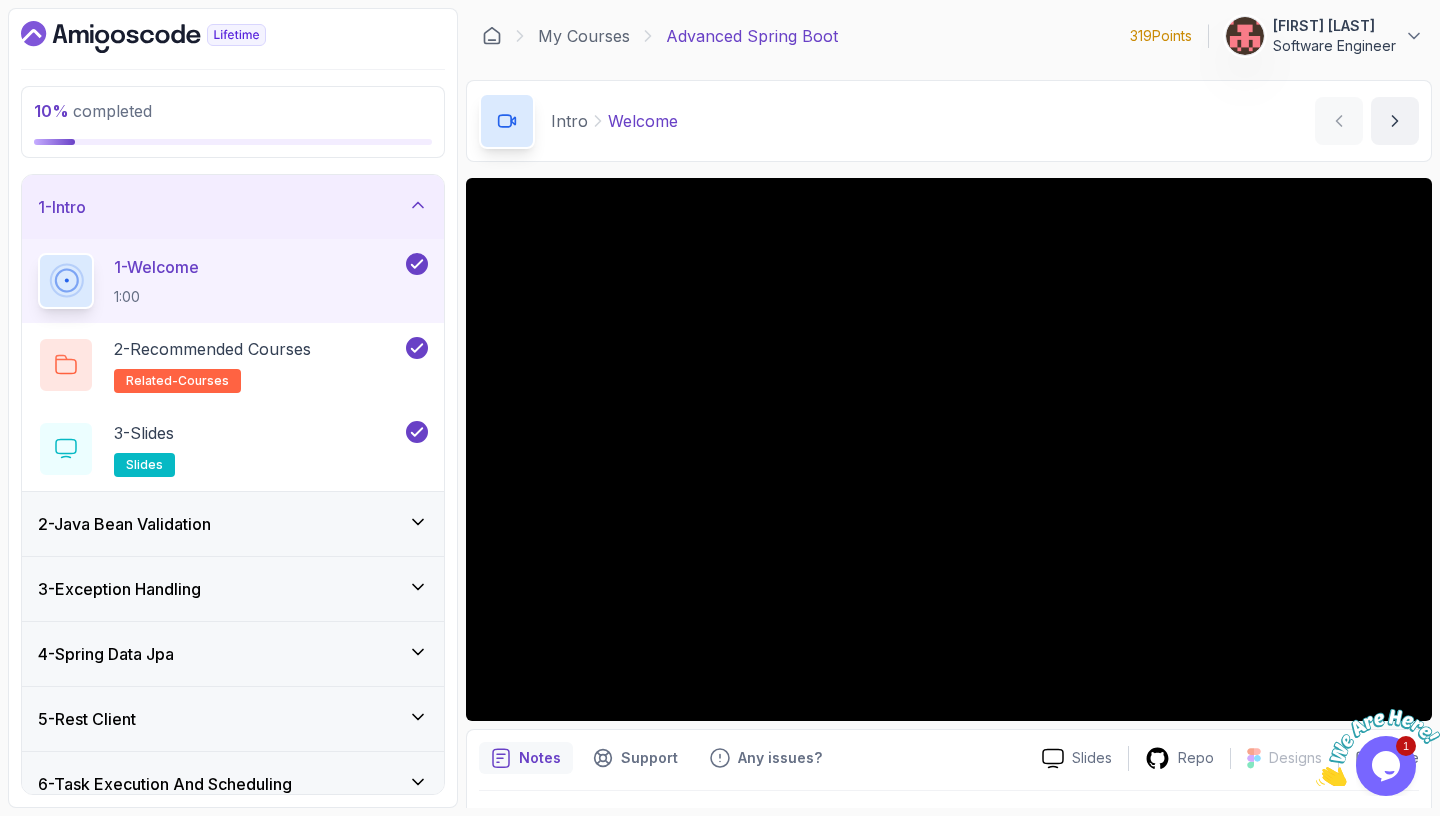 click on "2  -  Java Bean Validation" at bounding box center [233, 524] 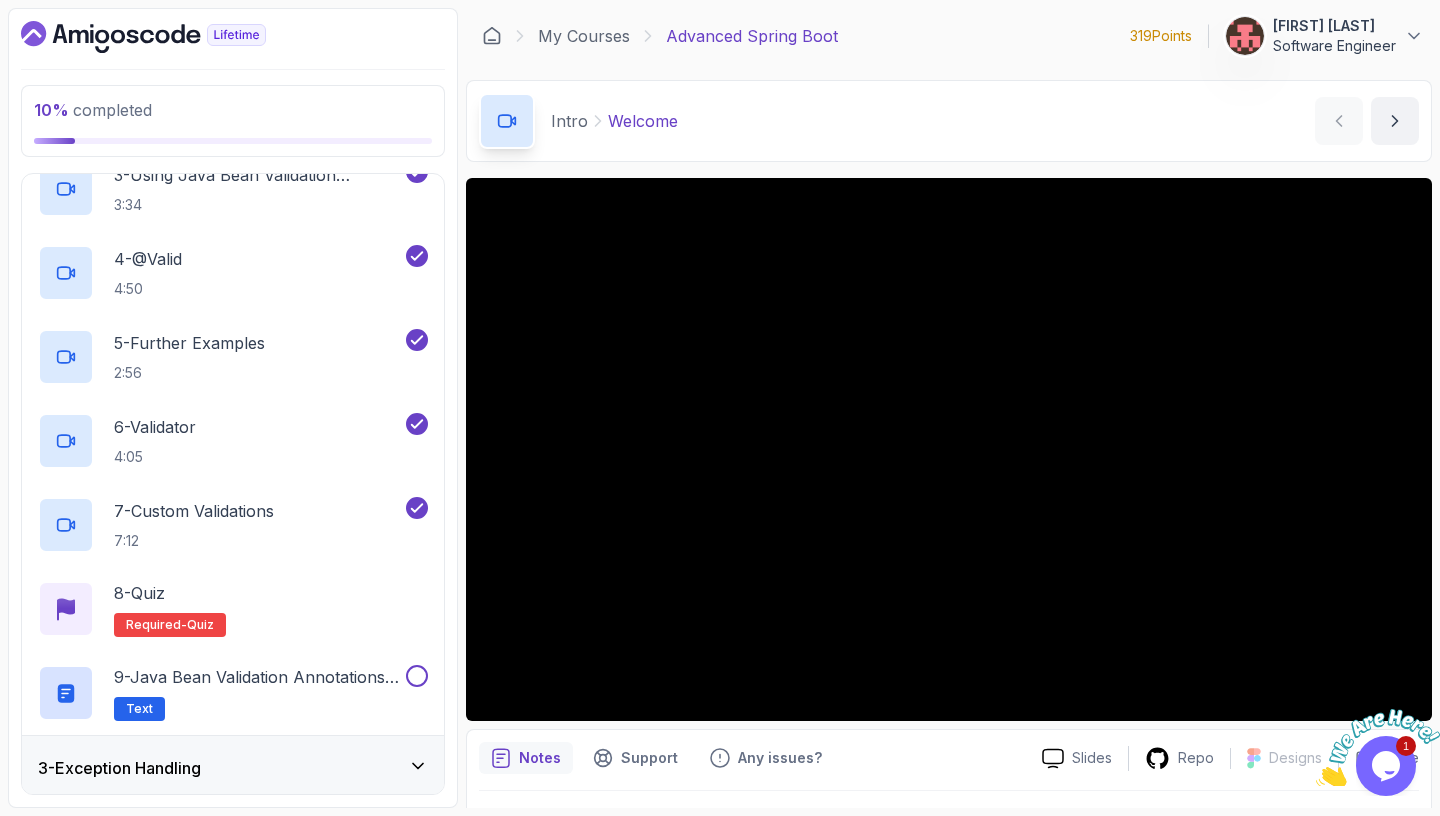 scroll, scrollTop: 599, scrollLeft: 0, axis: vertical 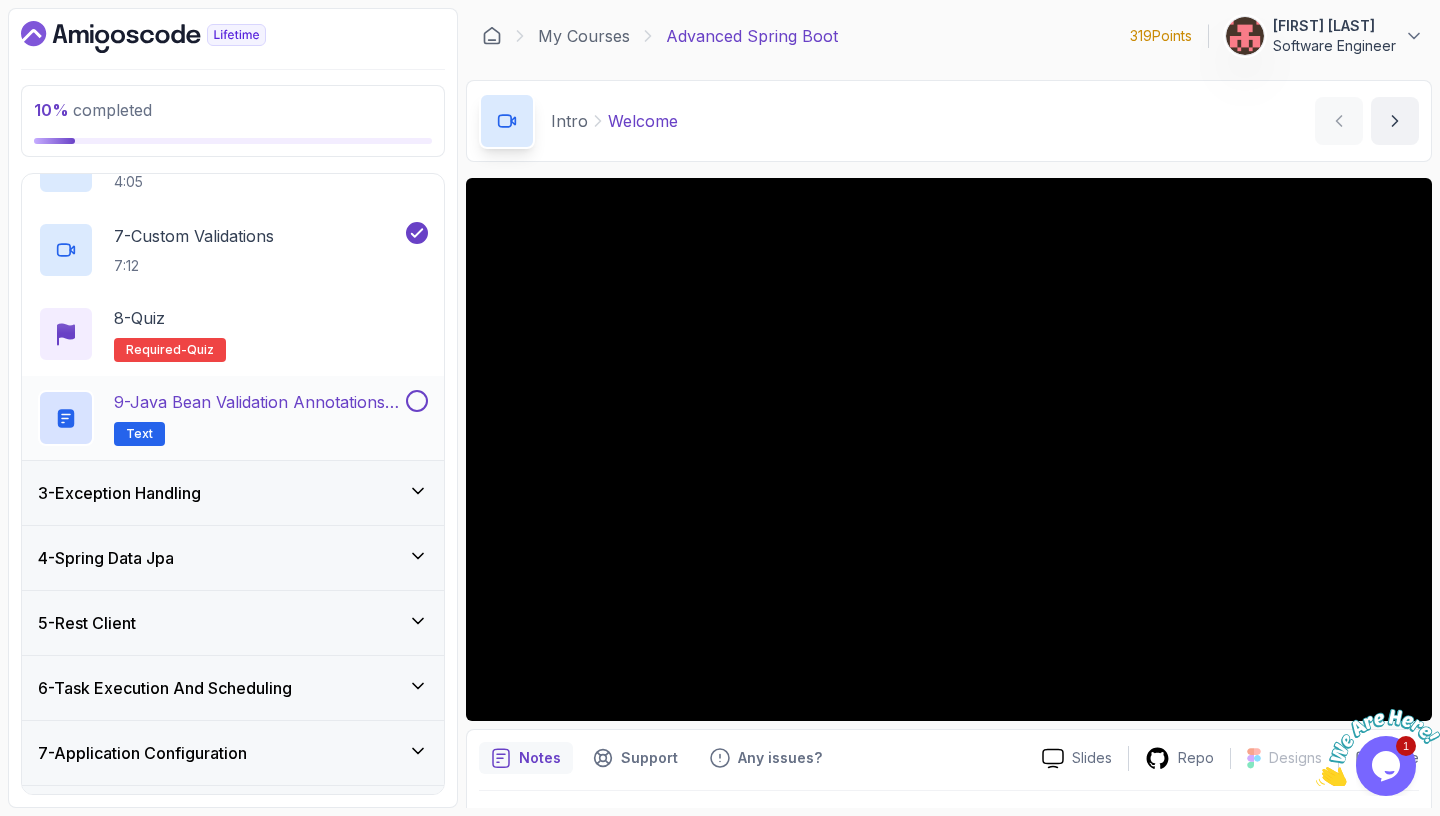 click on "9  -  Java Bean Validation Annotations Cheat Sheet" at bounding box center (258, 402) 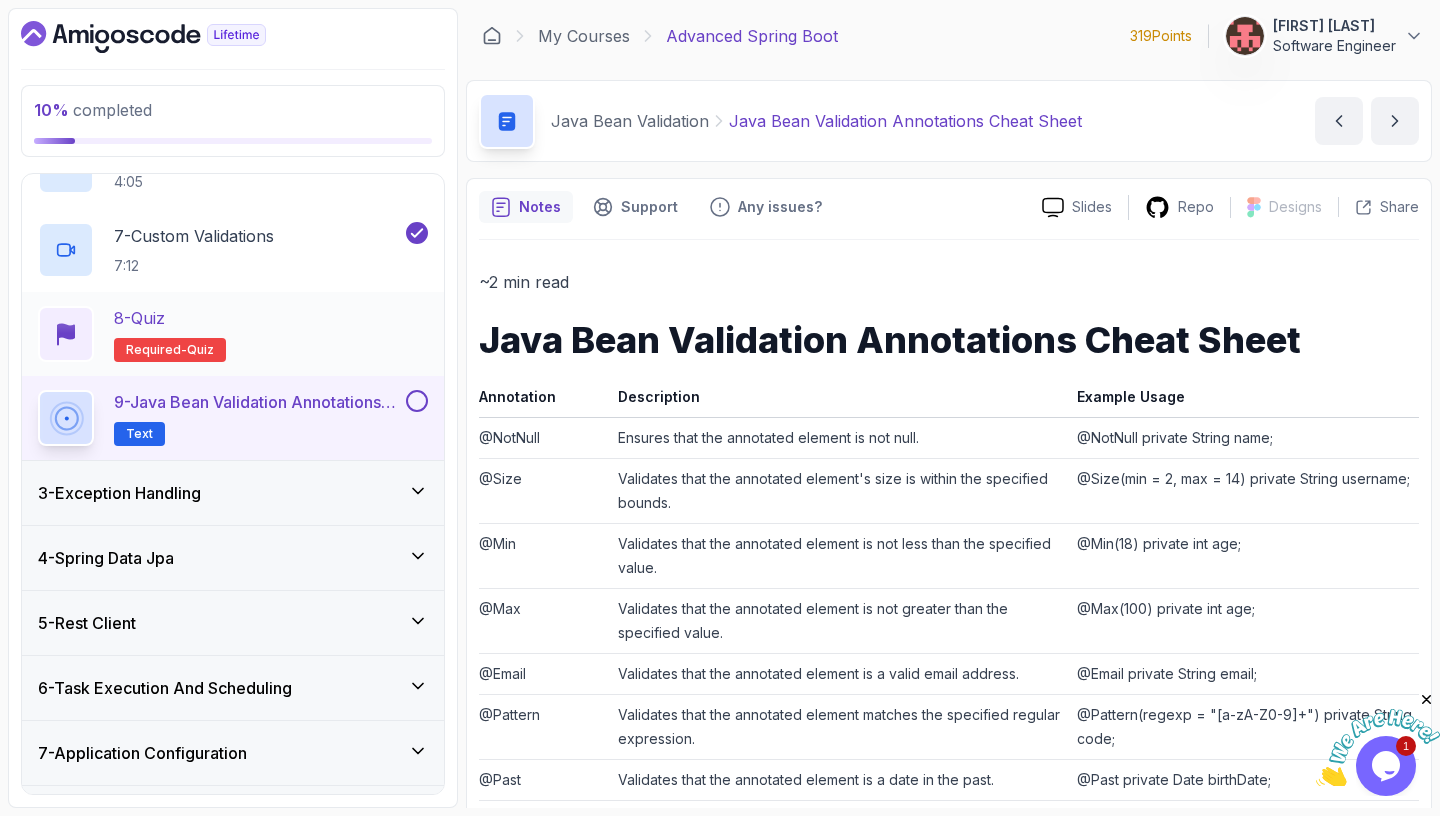 click on "8  -  Quiz Required- quiz" at bounding box center (233, 334) 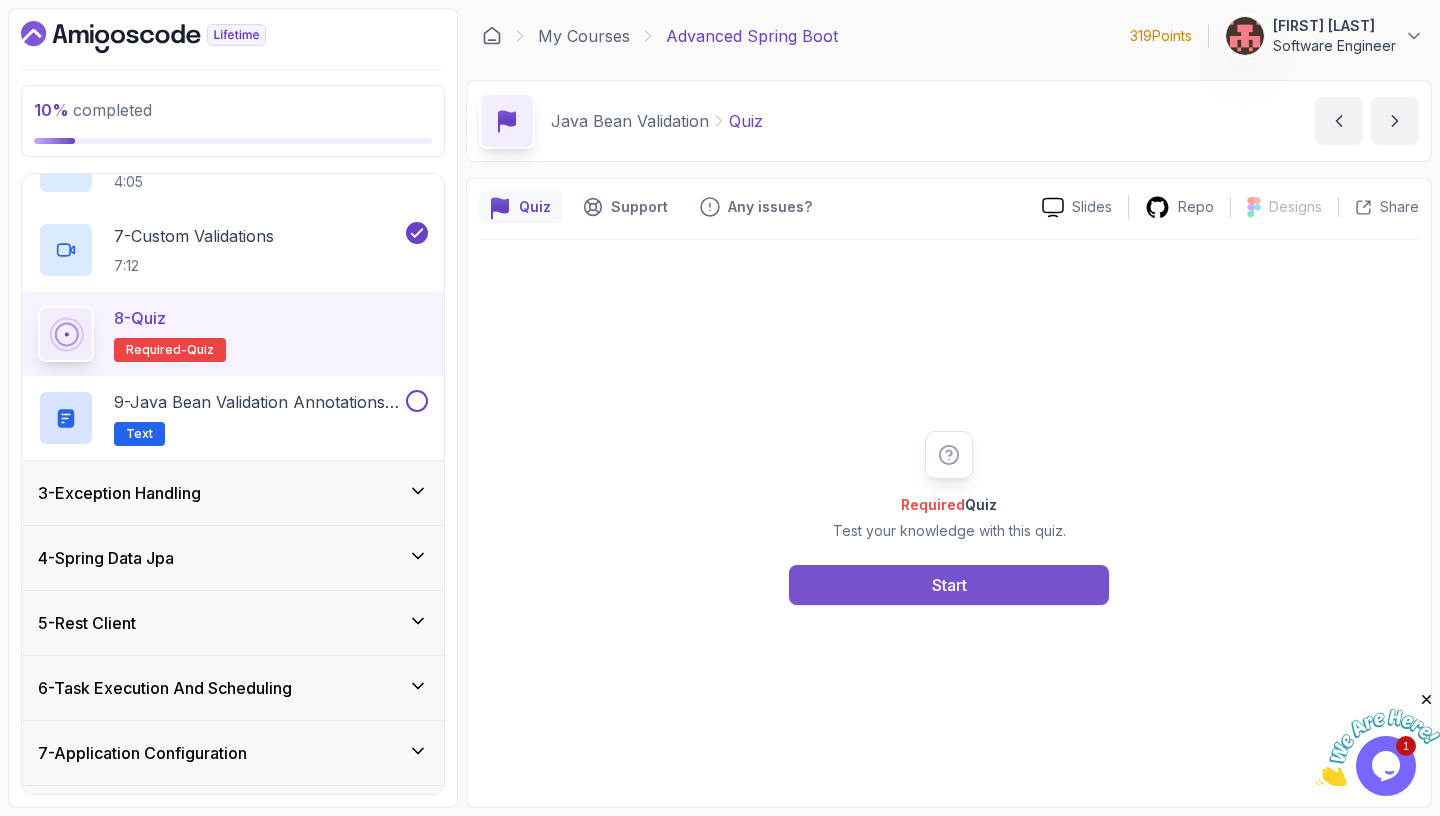click on "Start" at bounding box center [949, 585] 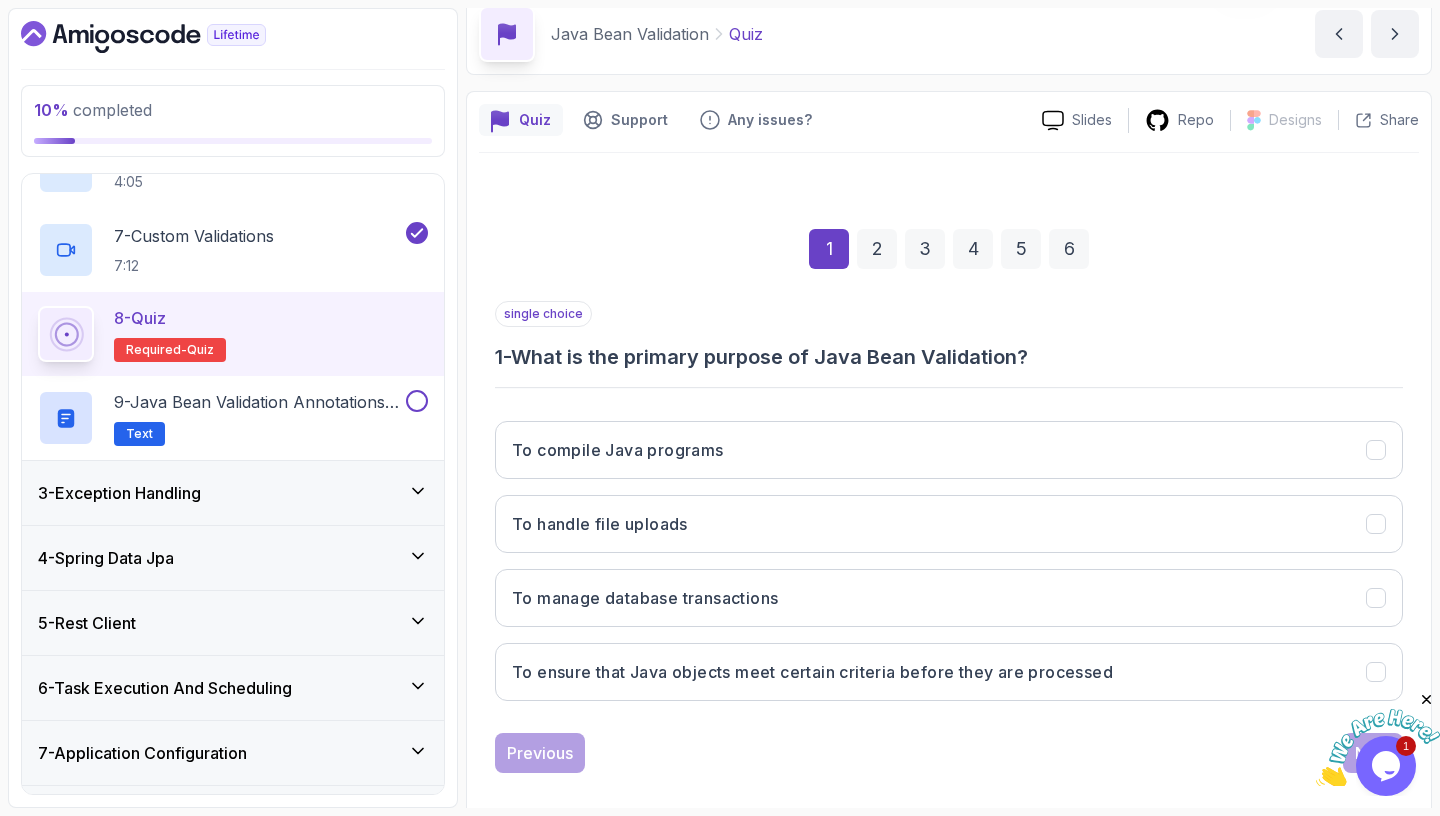 scroll, scrollTop: 110, scrollLeft: 0, axis: vertical 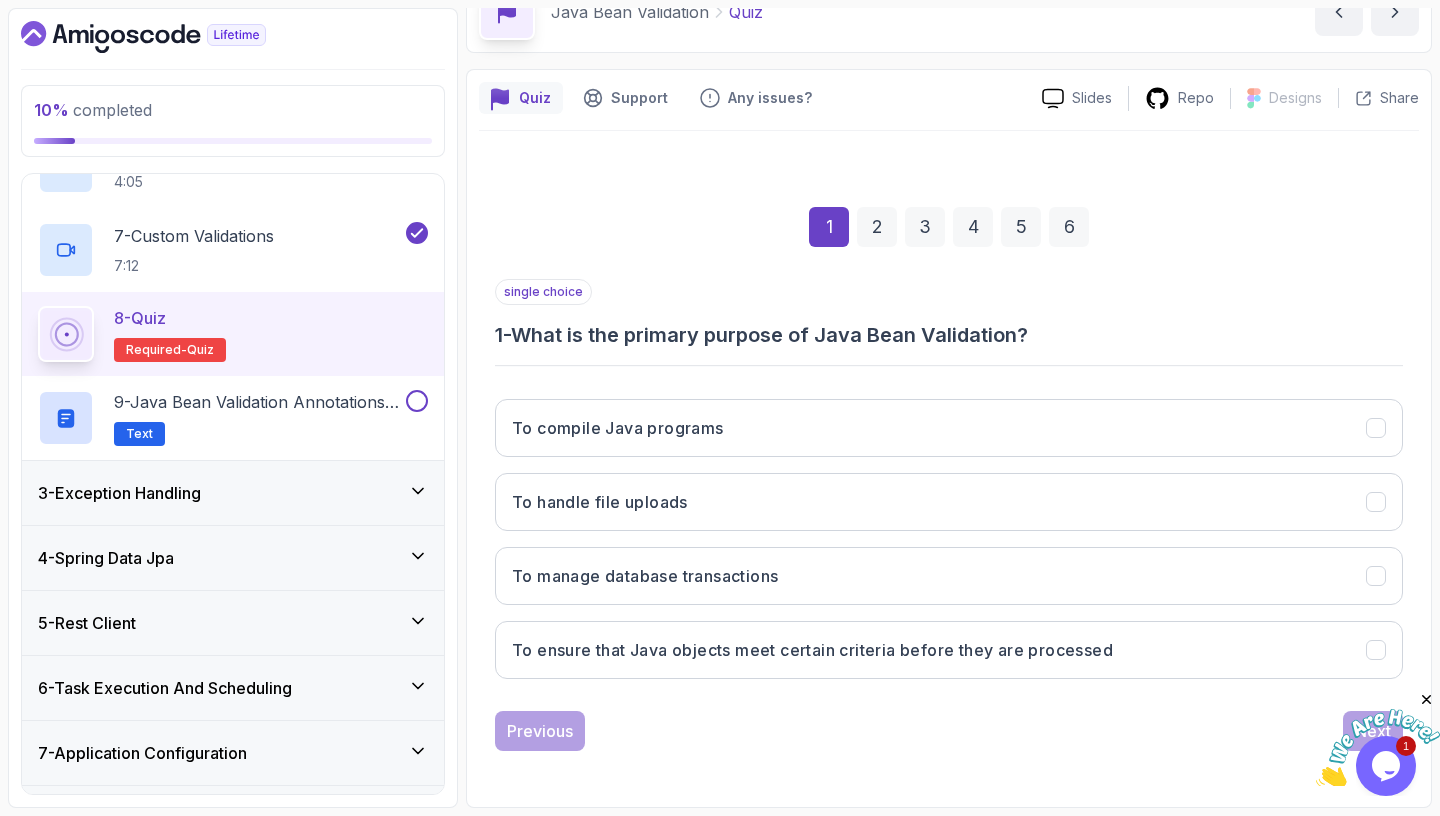 click on "To ensure that Java objects meet certain criteria before they are processed" at bounding box center (812, 650) 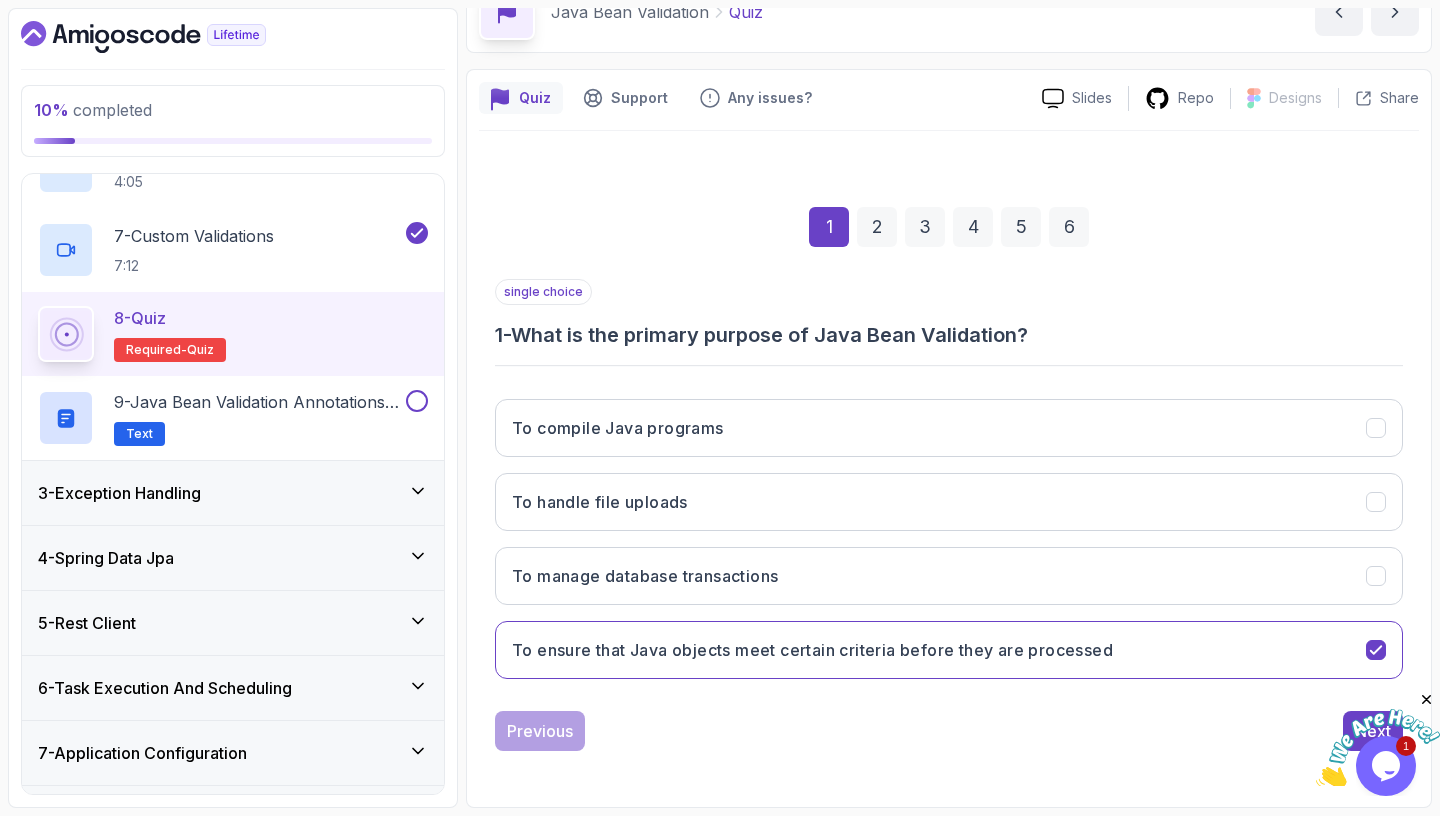 click at bounding box center (1378, 748) 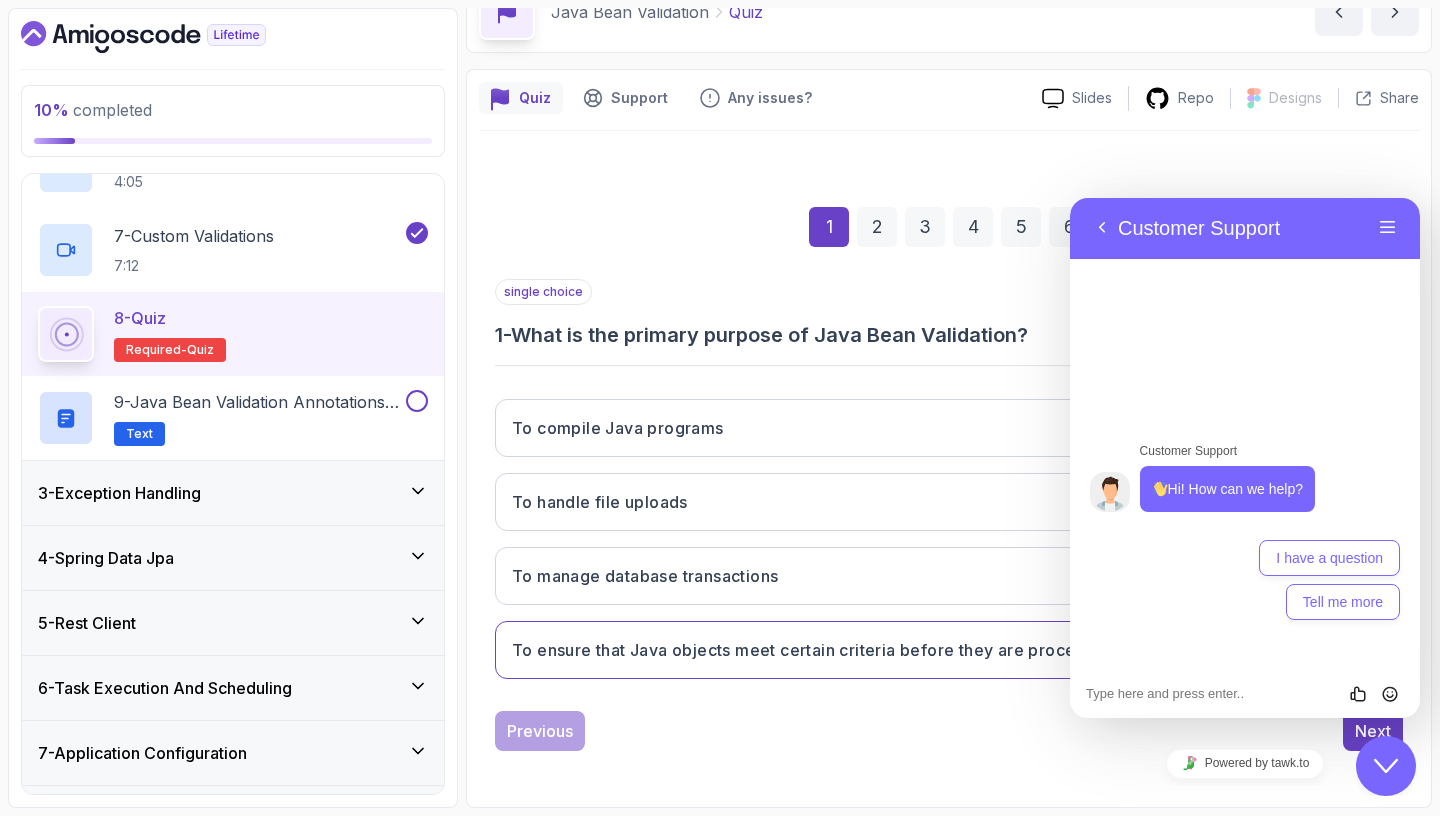 click on "1 2 3 4 5 6 single choice 1  -  What is the primary purpose of Java Bean Validation? To compile Java programs To handle file uploads To manage database transactions To ensure that Java objects meet certain criteria before they are processed Previous Next" at bounding box center (949, 463) 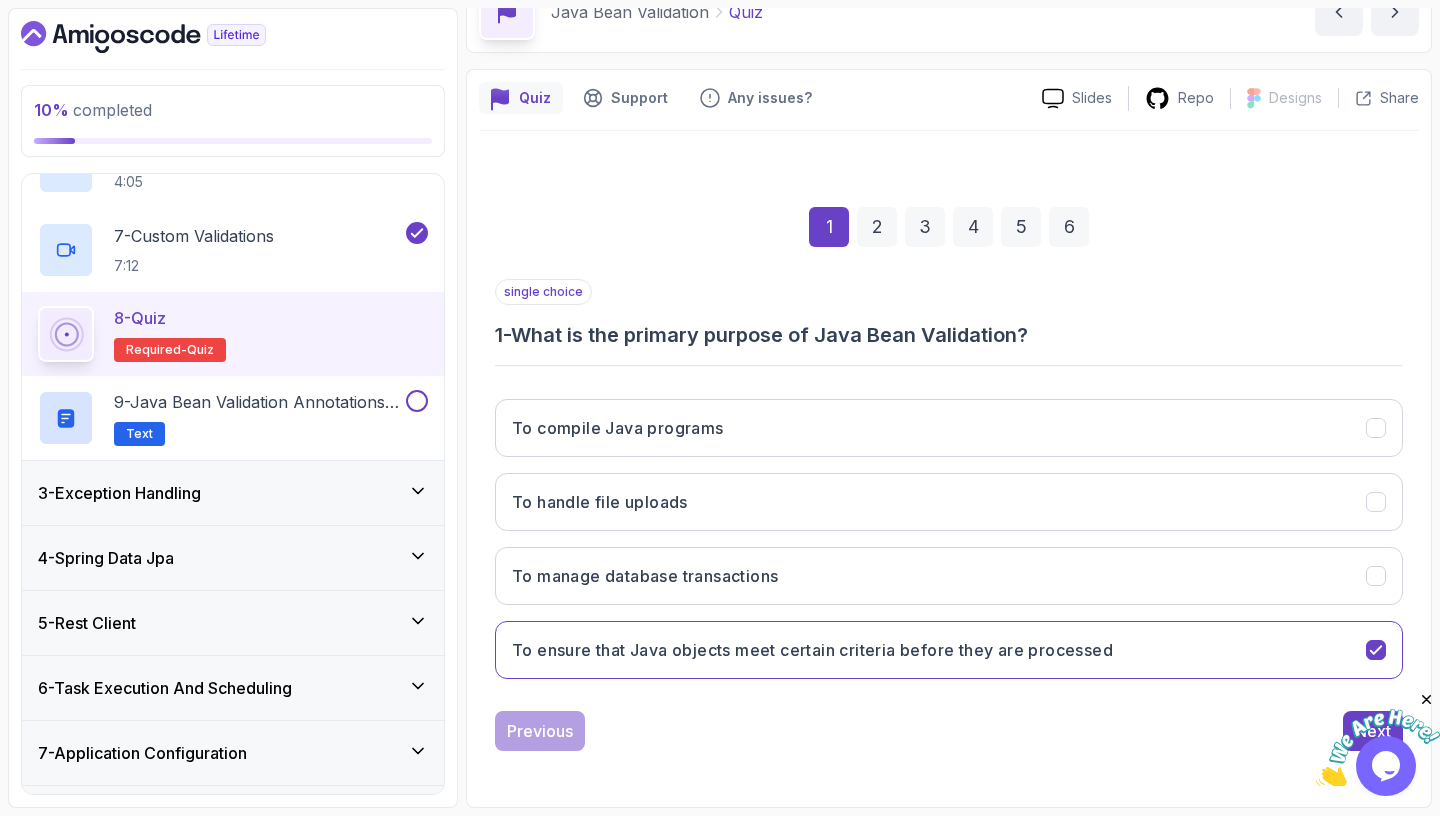 click at bounding box center [1427, 700] 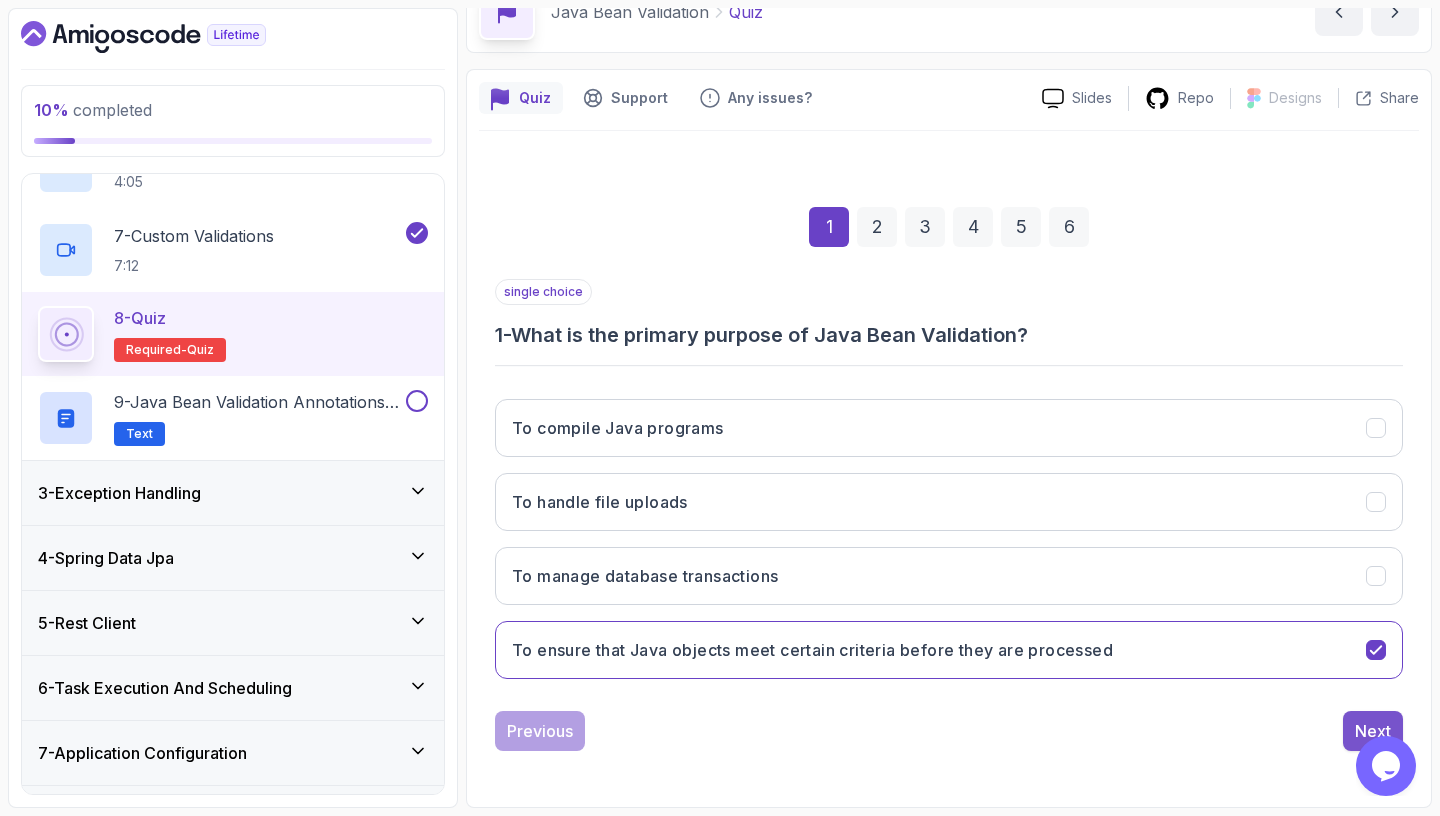 click on "Next" at bounding box center [1373, 731] 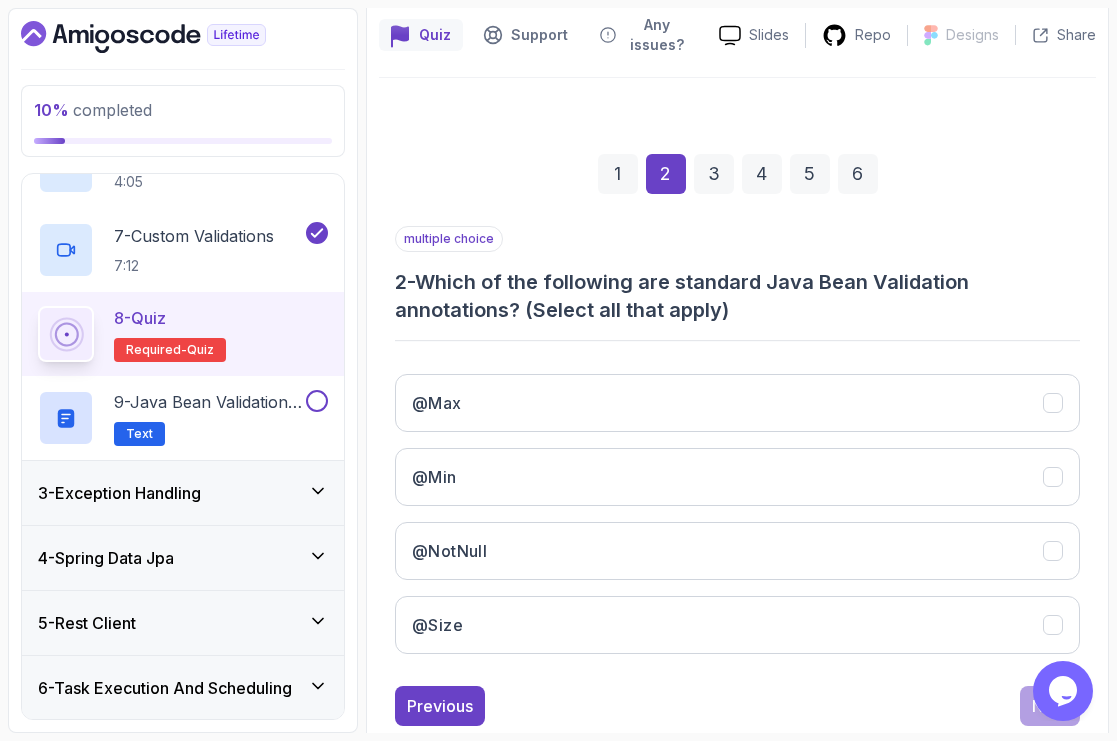 scroll, scrollTop: 233, scrollLeft: 0, axis: vertical 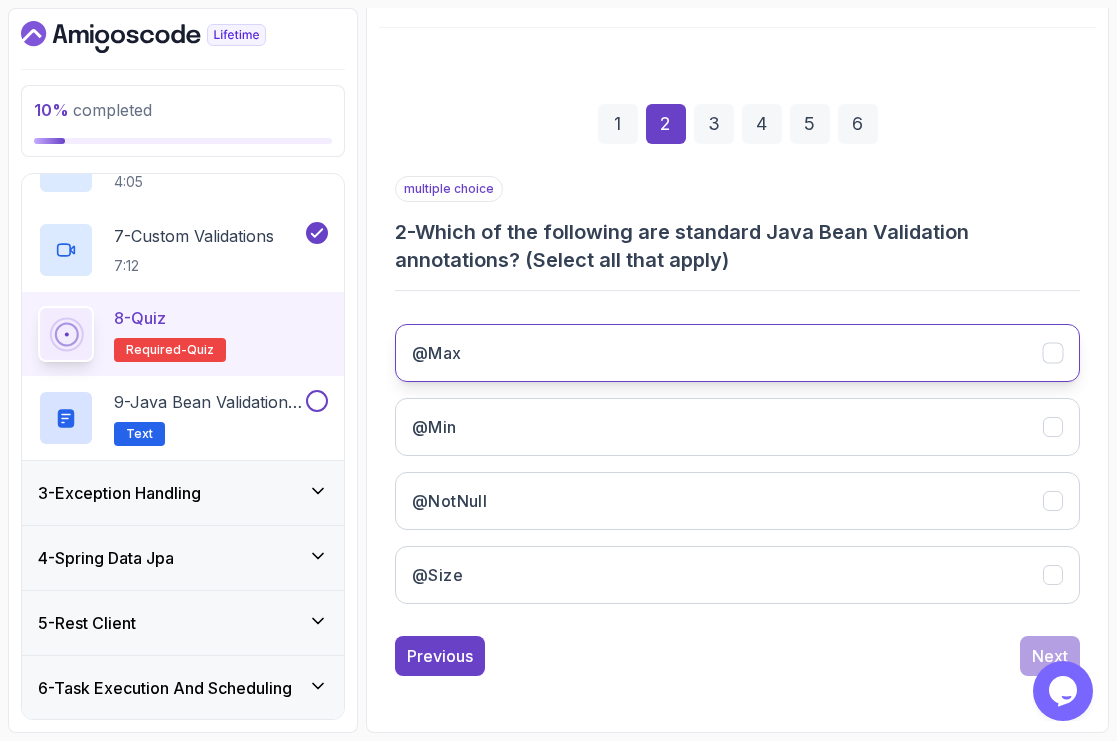 click 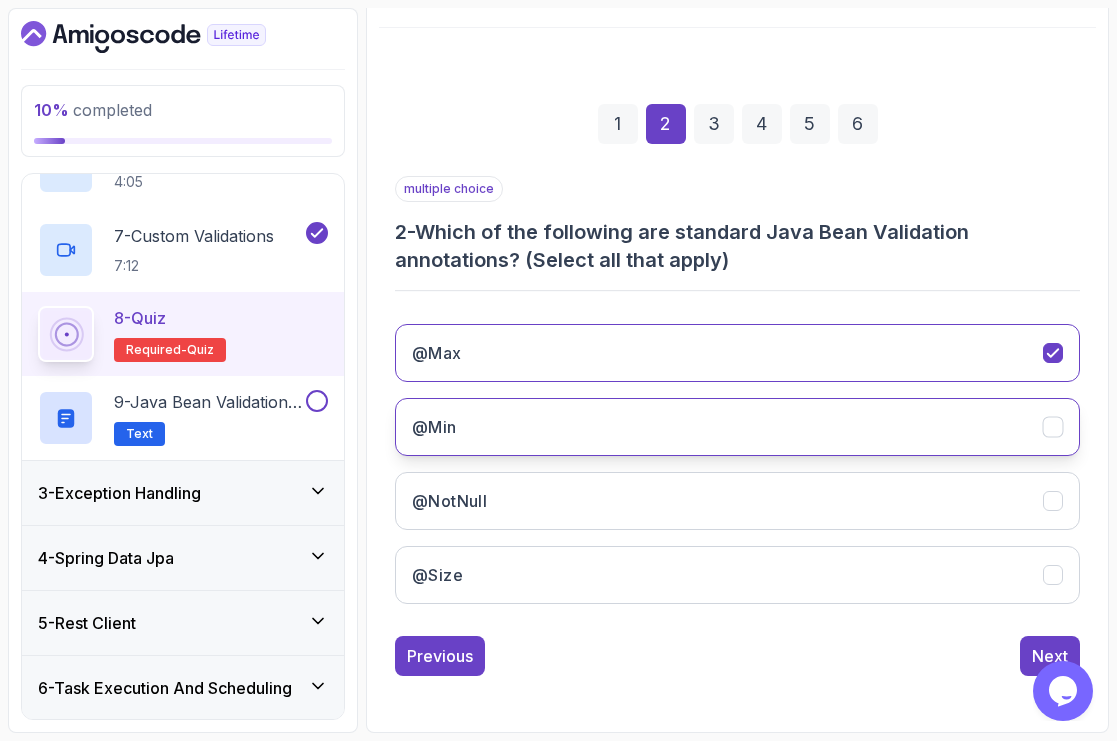 click on "@Min" at bounding box center [737, 427] 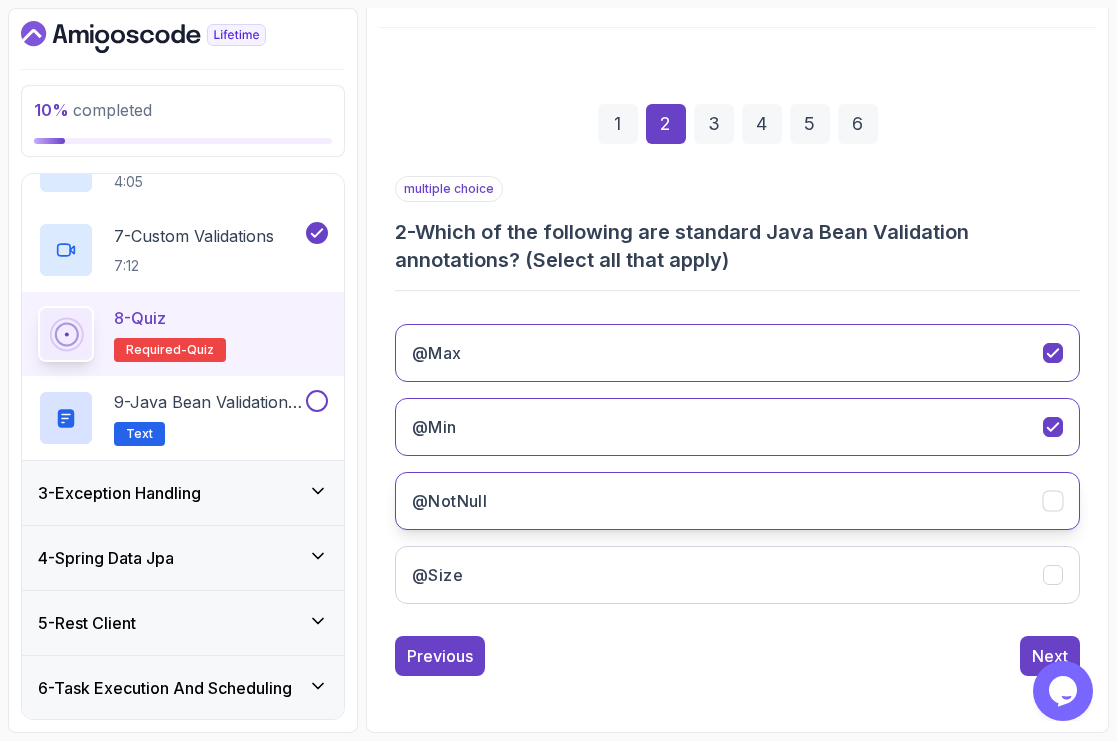 click 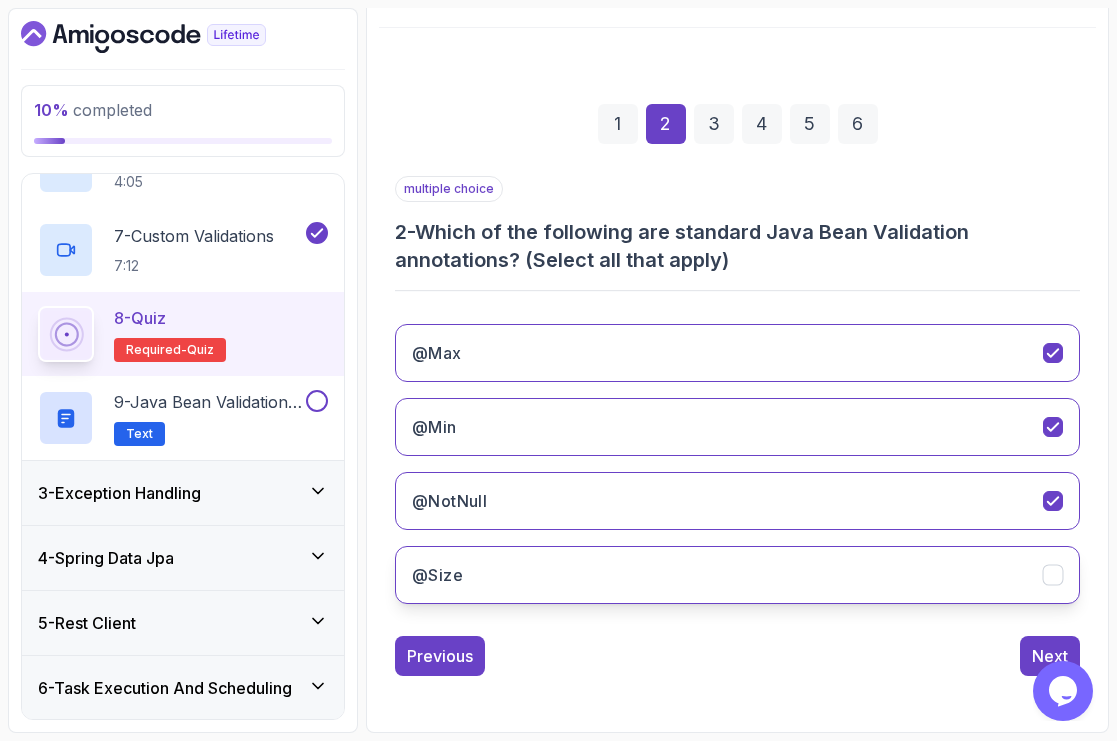 click 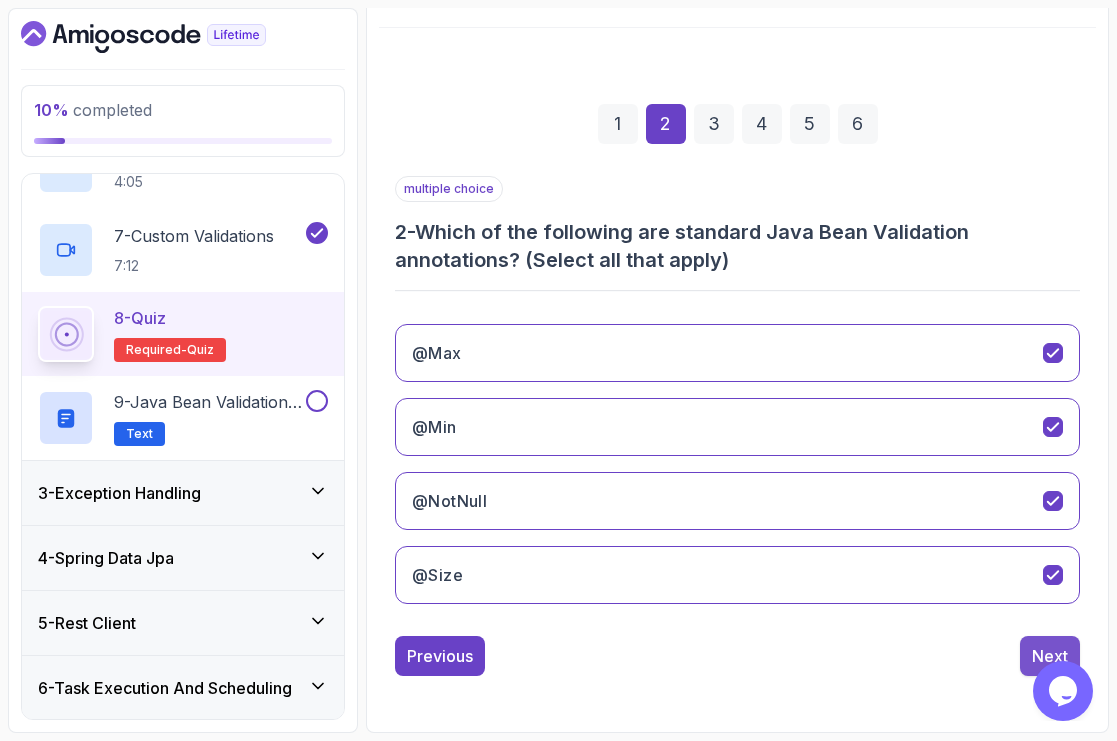 click on "Next" at bounding box center (1050, 656) 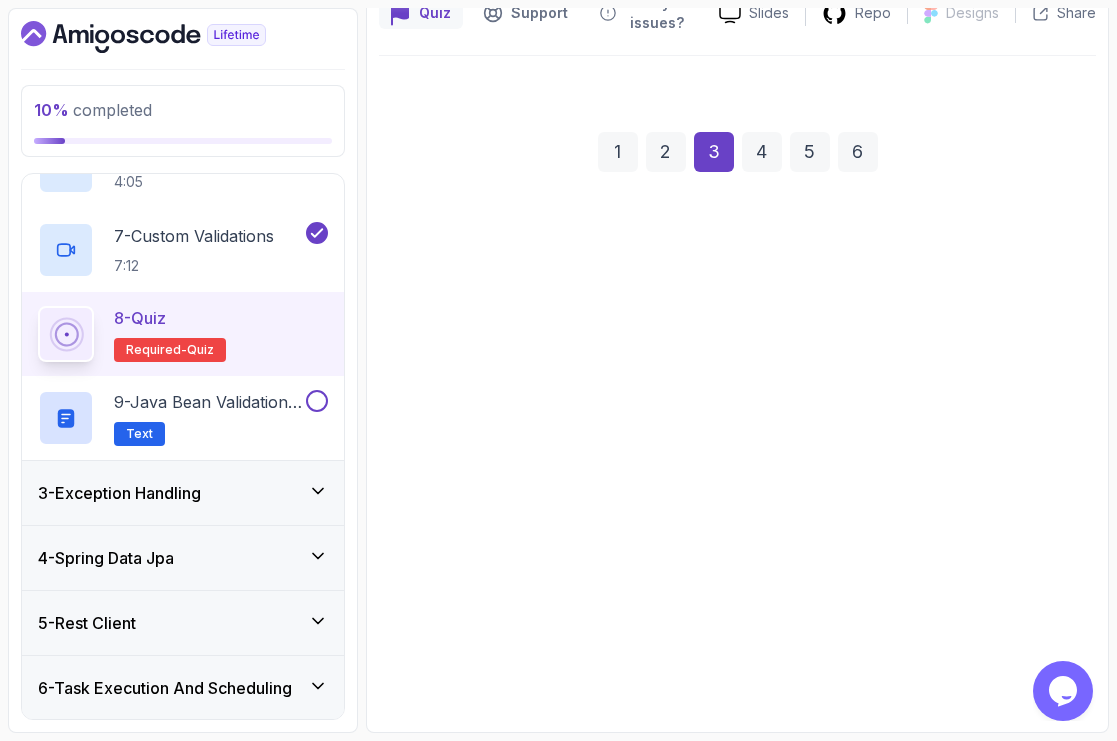 scroll, scrollTop: 205, scrollLeft: 0, axis: vertical 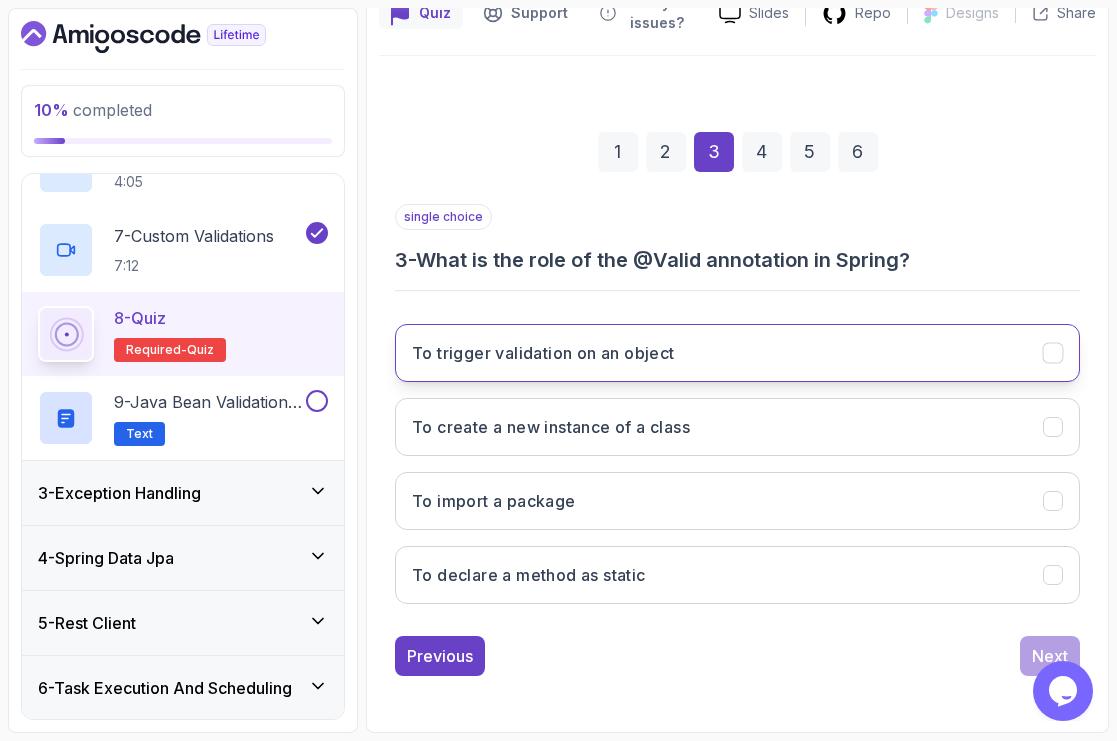 click 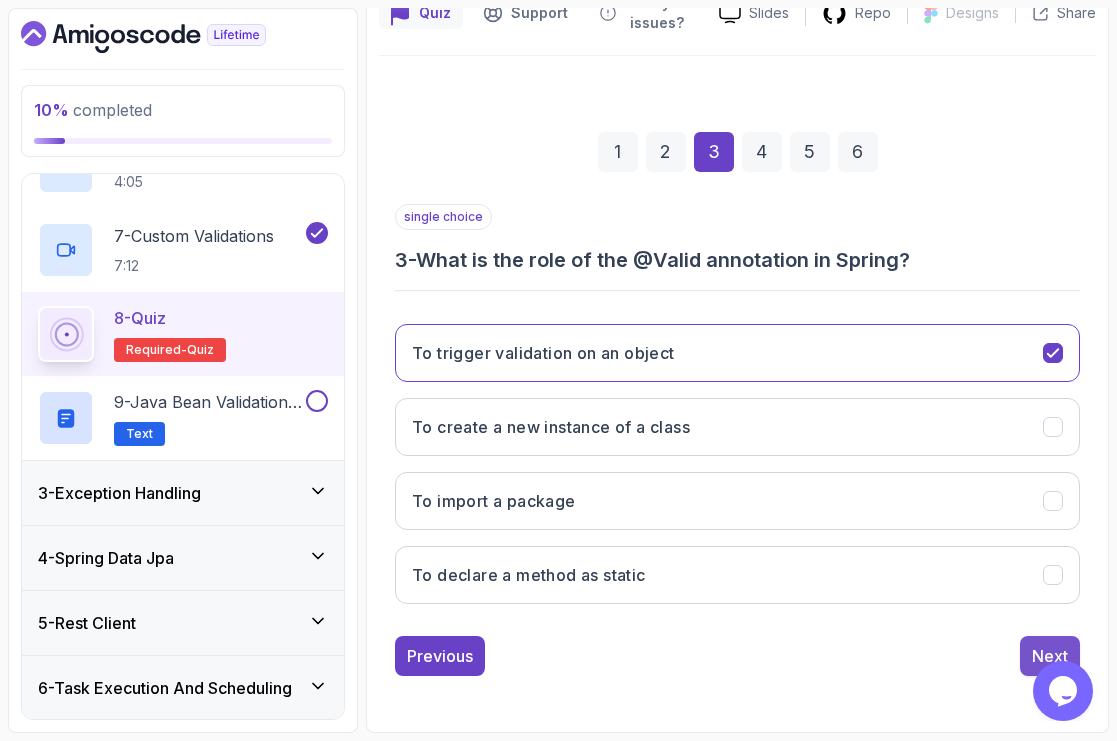 click on "Next" at bounding box center [1050, 656] 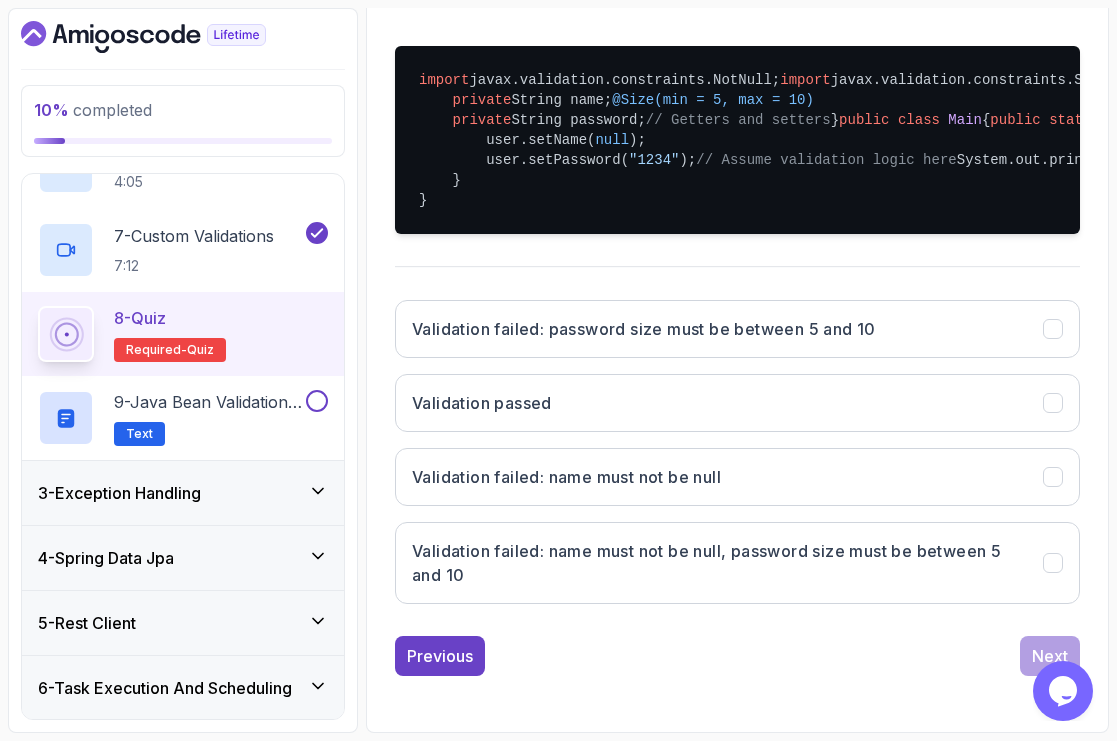 scroll, scrollTop: 495, scrollLeft: 0, axis: vertical 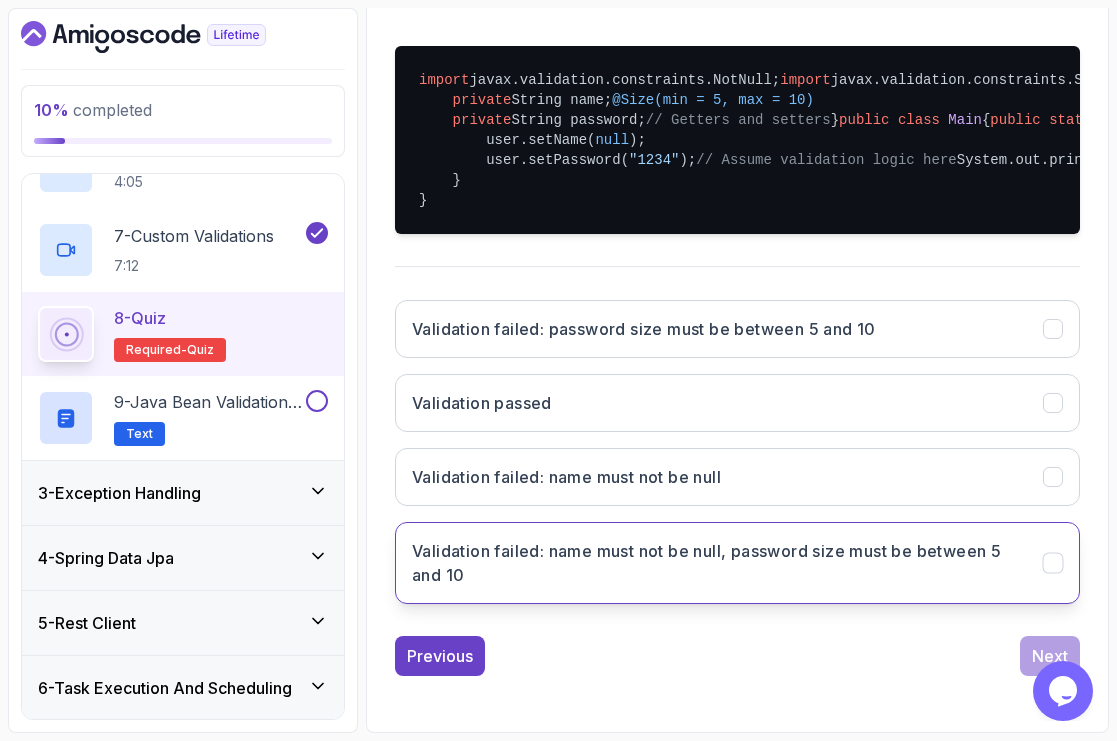click 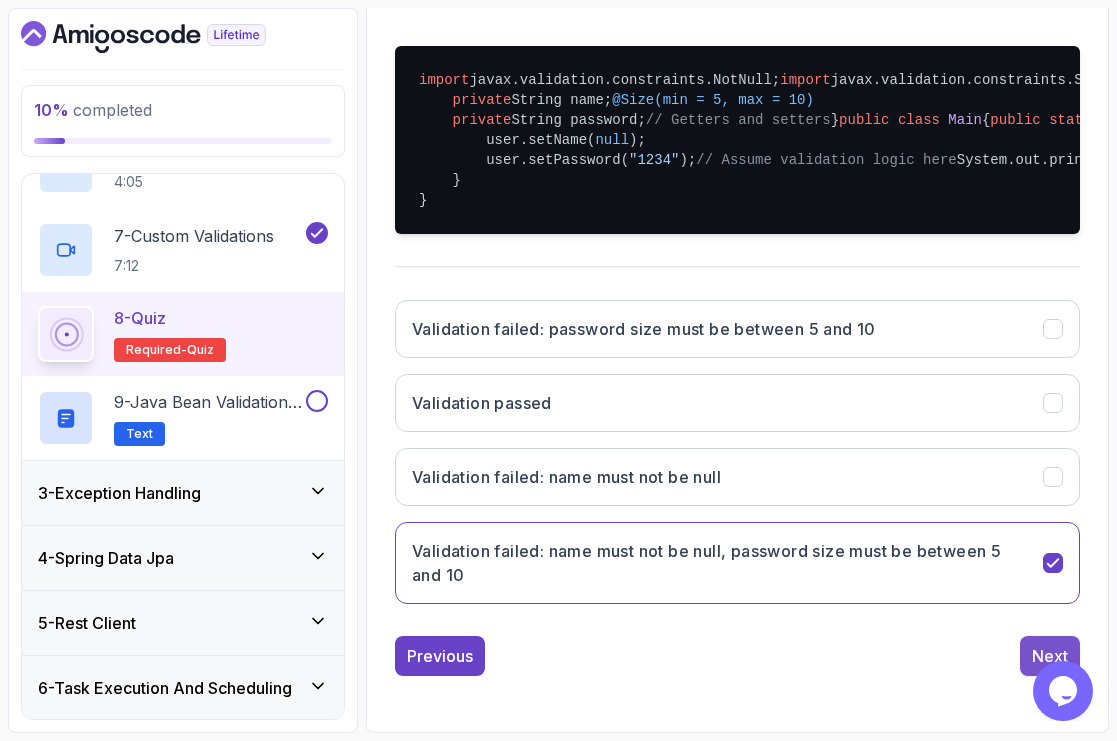 click on "Next" at bounding box center (1050, 656) 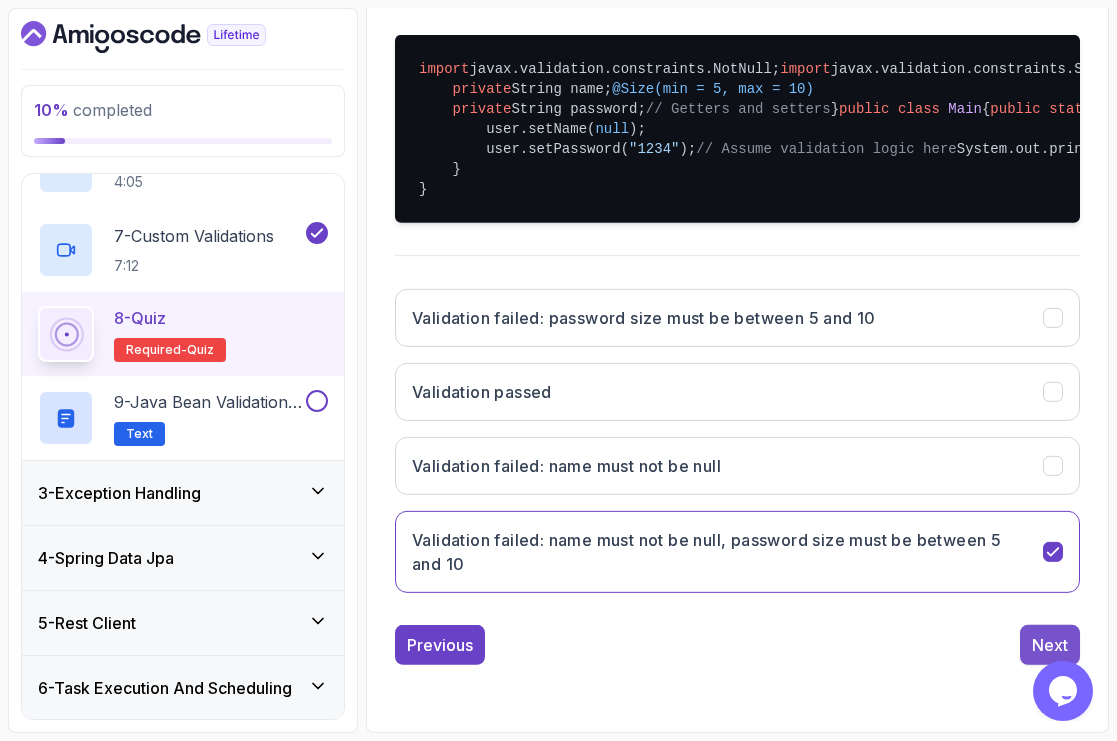scroll, scrollTop: 233, scrollLeft: 0, axis: vertical 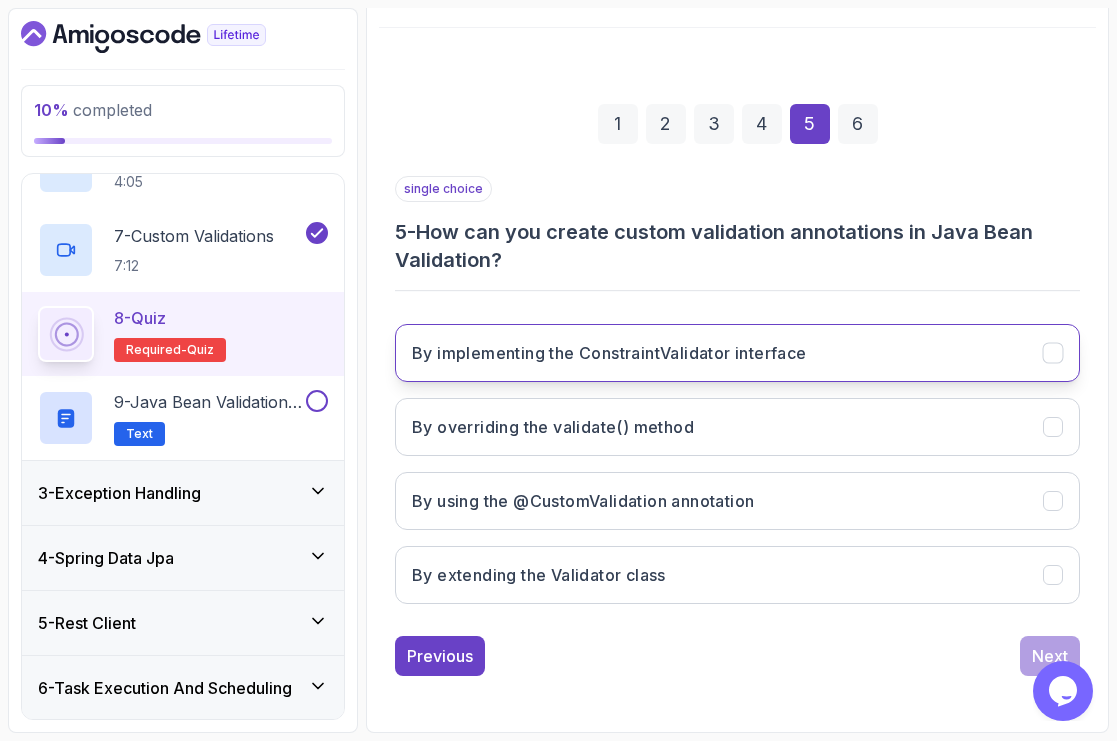 click 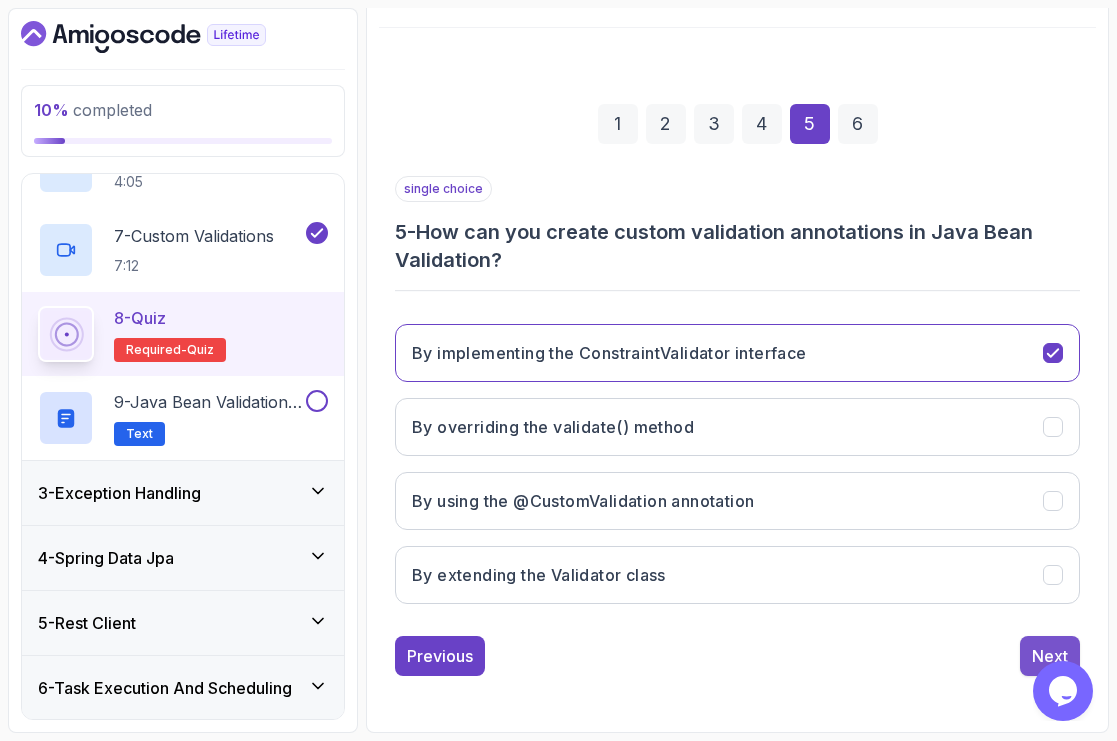 click on "Next" at bounding box center [1050, 656] 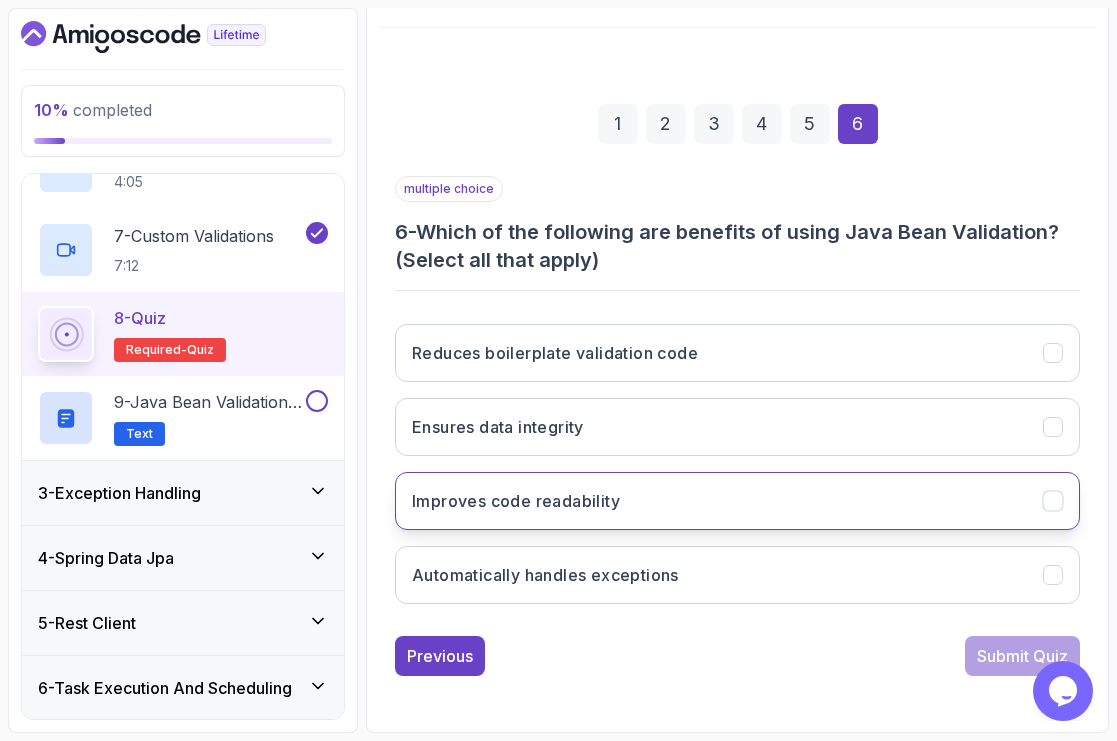 click 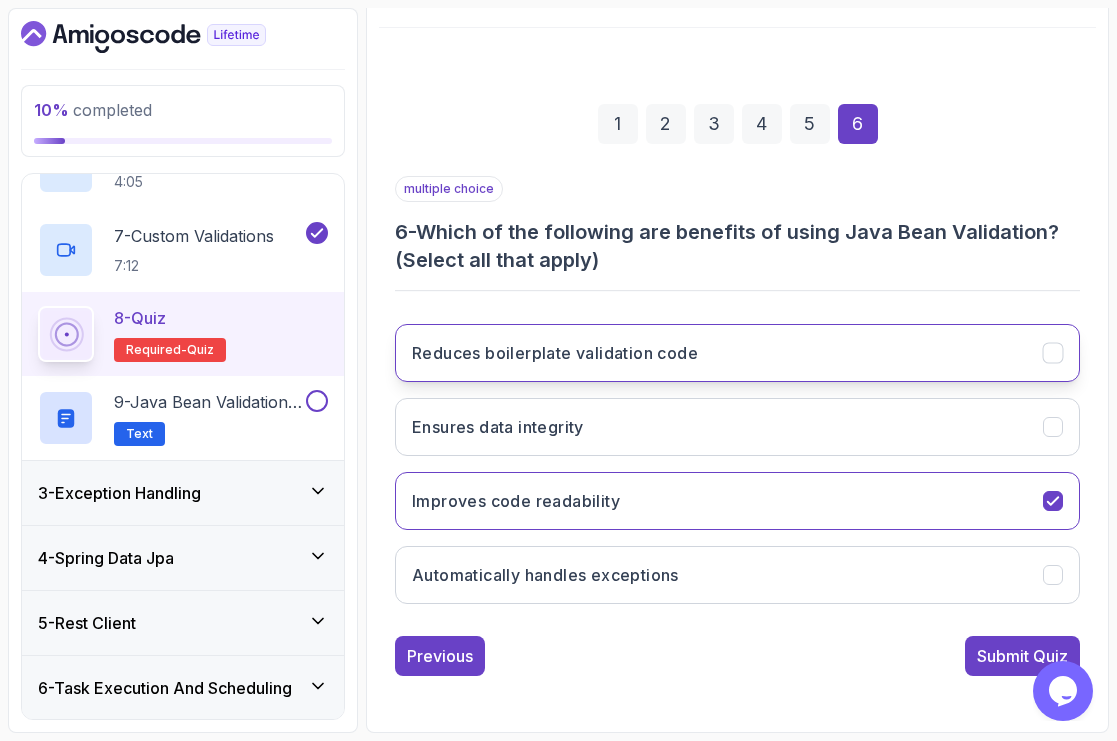 click 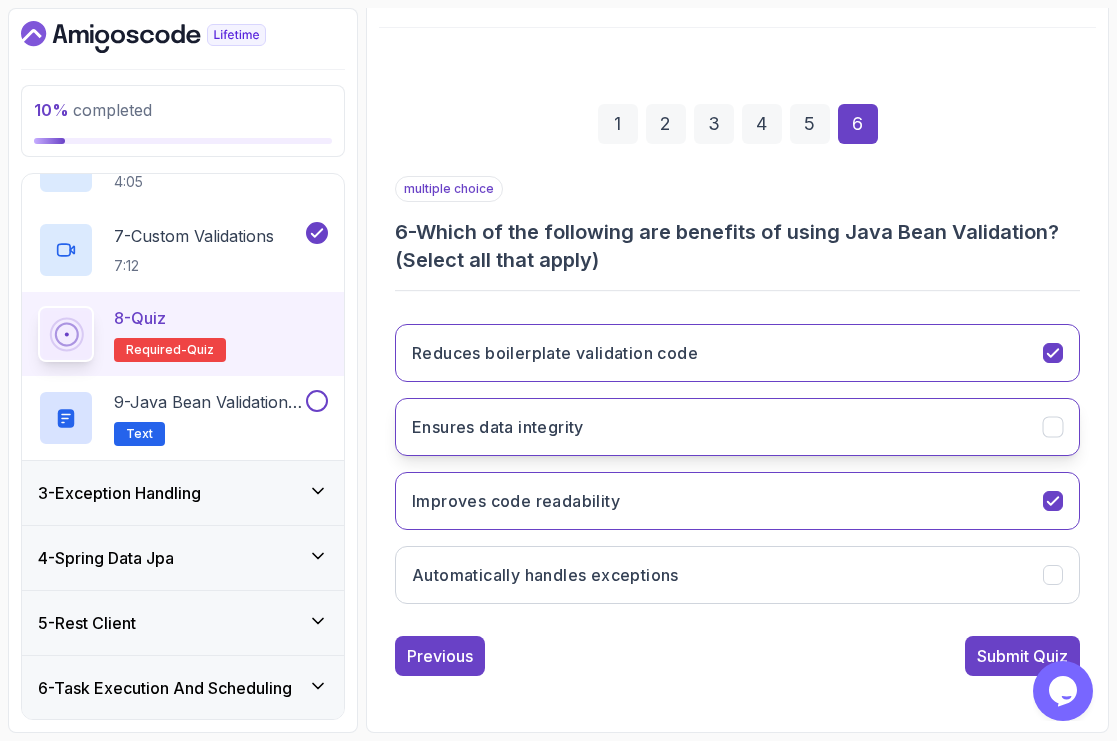 click 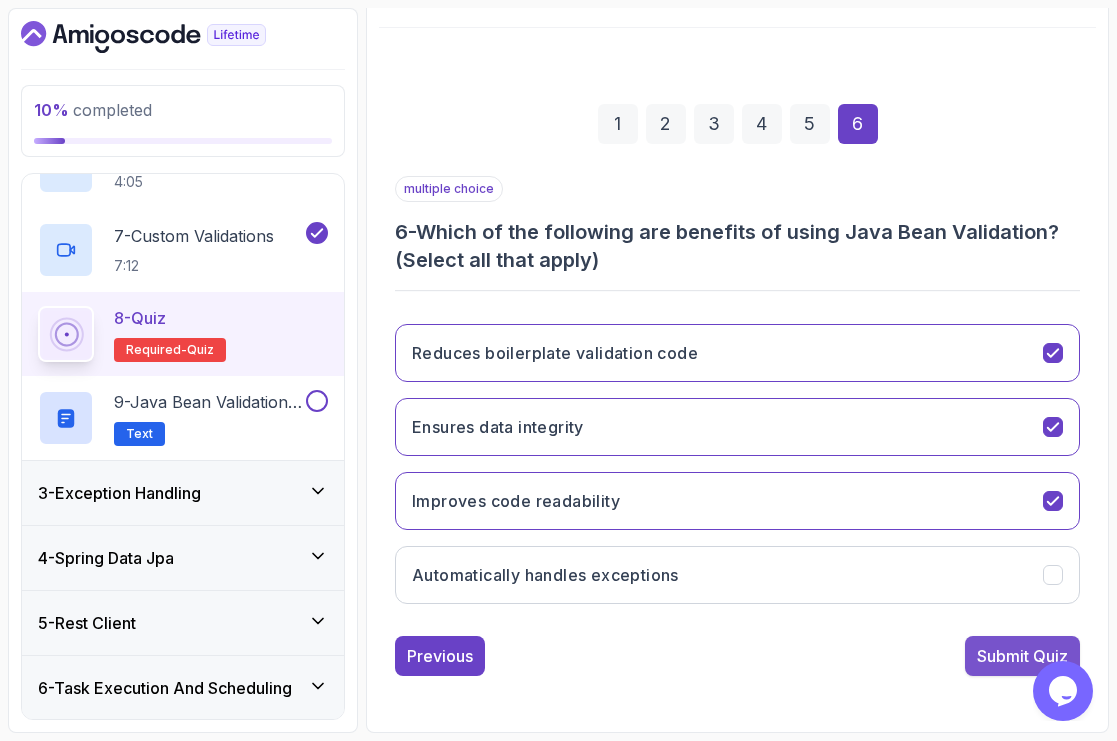 click on "Submit Quiz" at bounding box center (1022, 656) 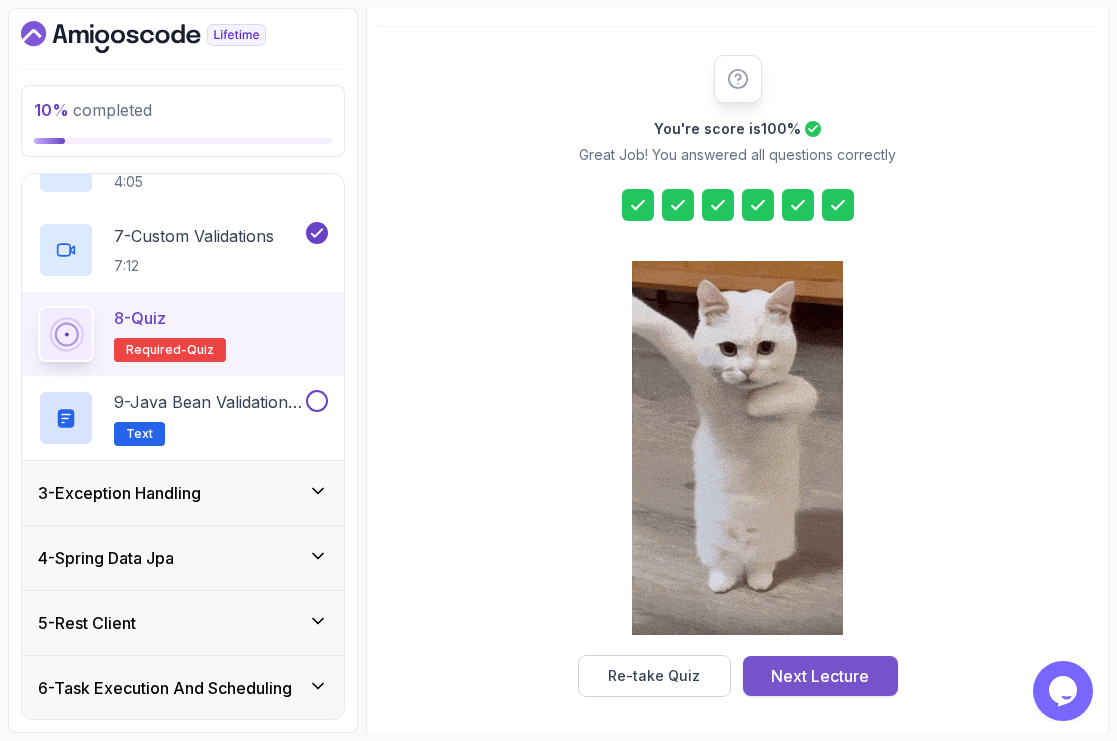 click on "Next Lecture" at bounding box center [820, 676] 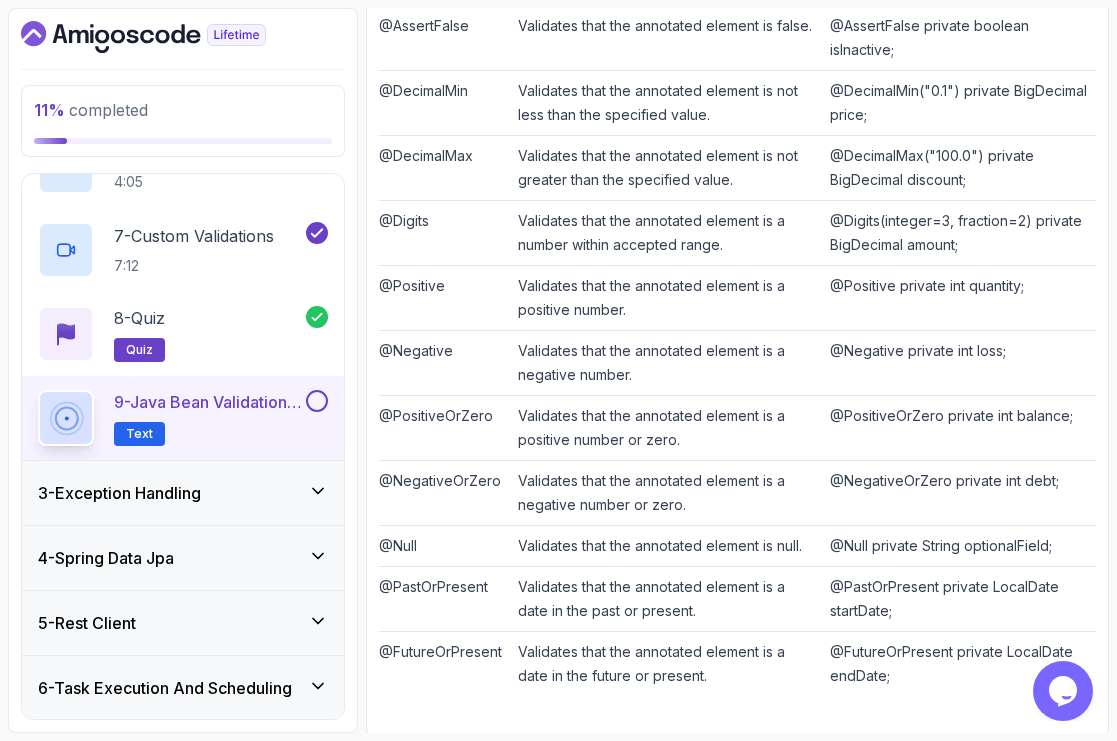 scroll, scrollTop: 1038, scrollLeft: 0, axis: vertical 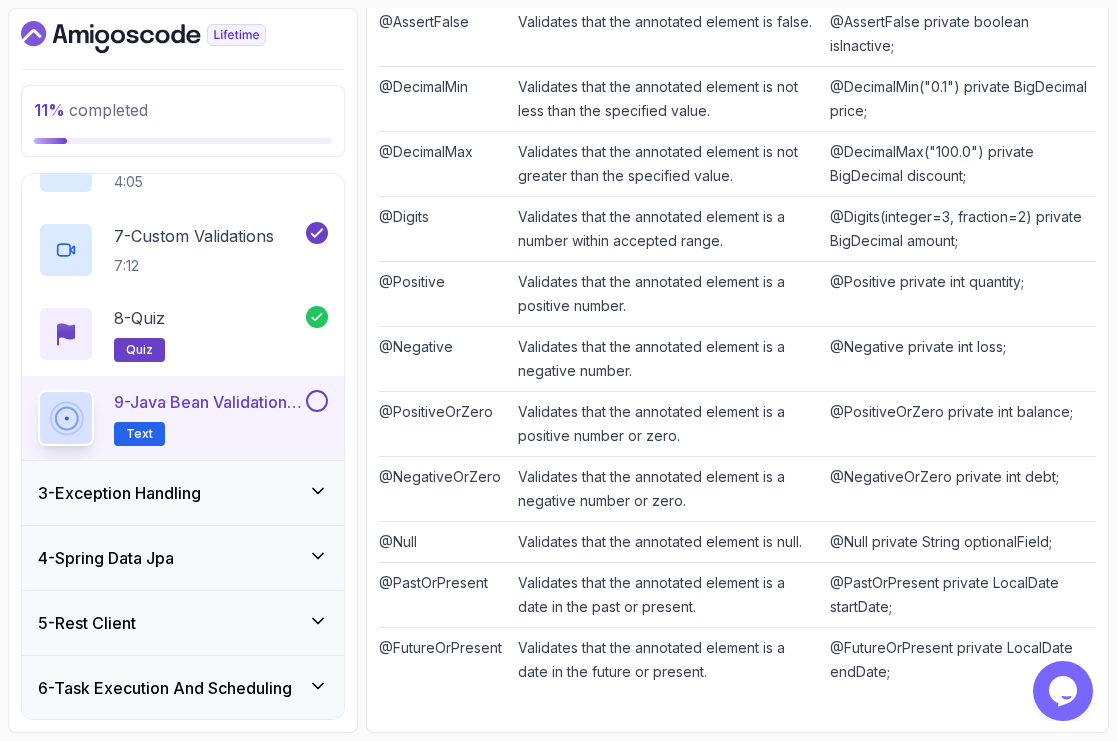 click at bounding box center (317, 401) 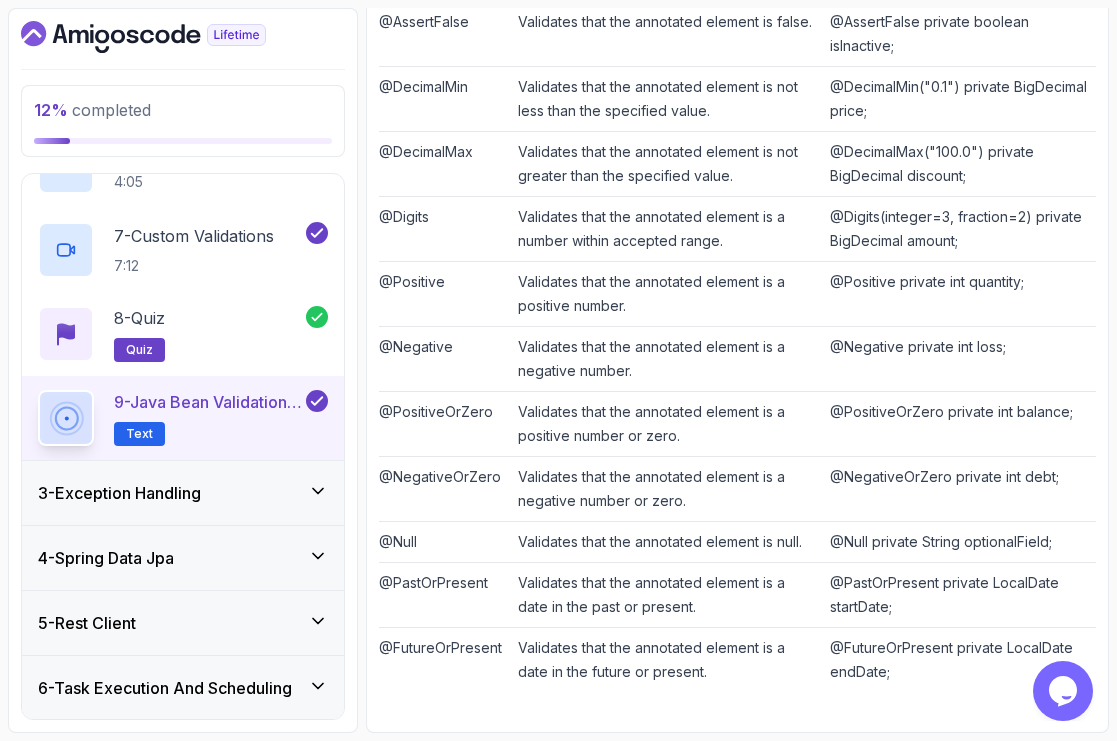 click on "3  -  Exception Handling" at bounding box center [183, 493] 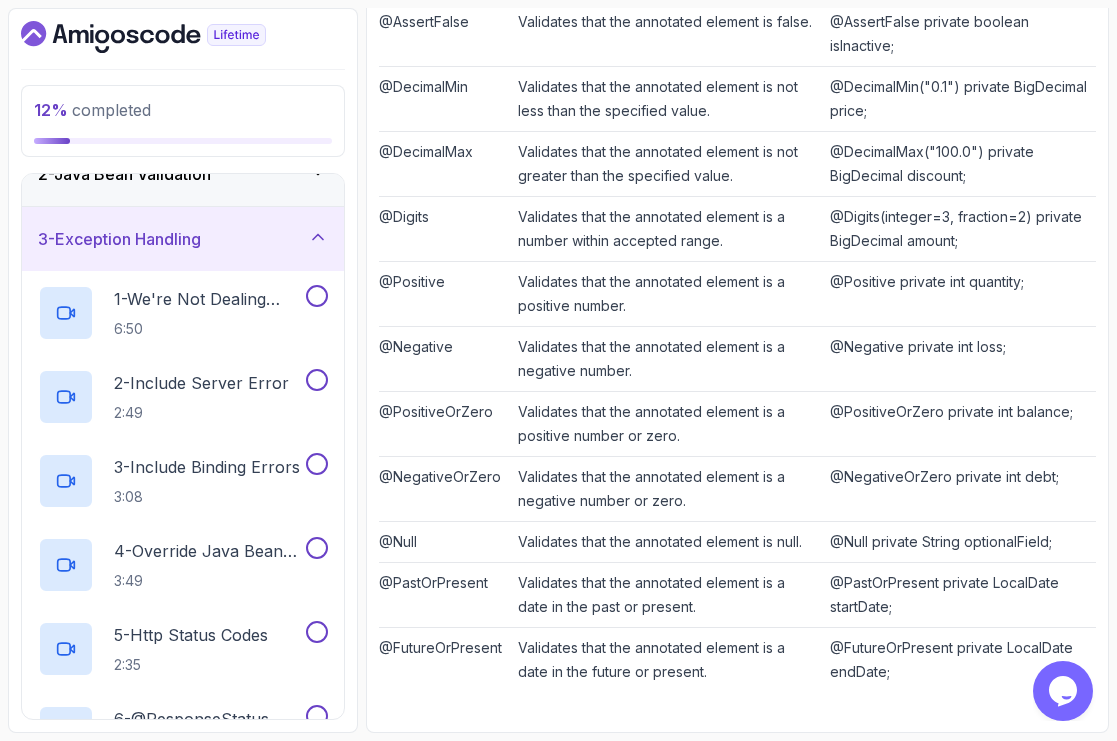 scroll, scrollTop: 96, scrollLeft: 0, axis: vertical 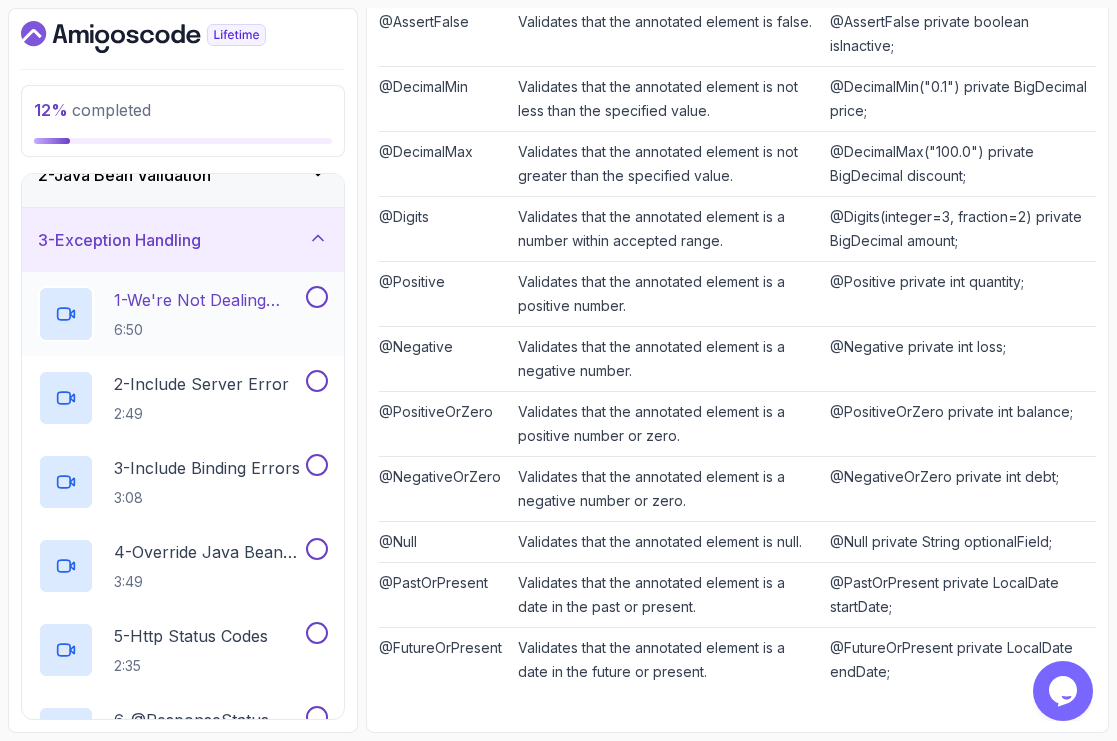 click on "1  -  We're Not Dealing With Error Properply" at bounding box center [208, 300] 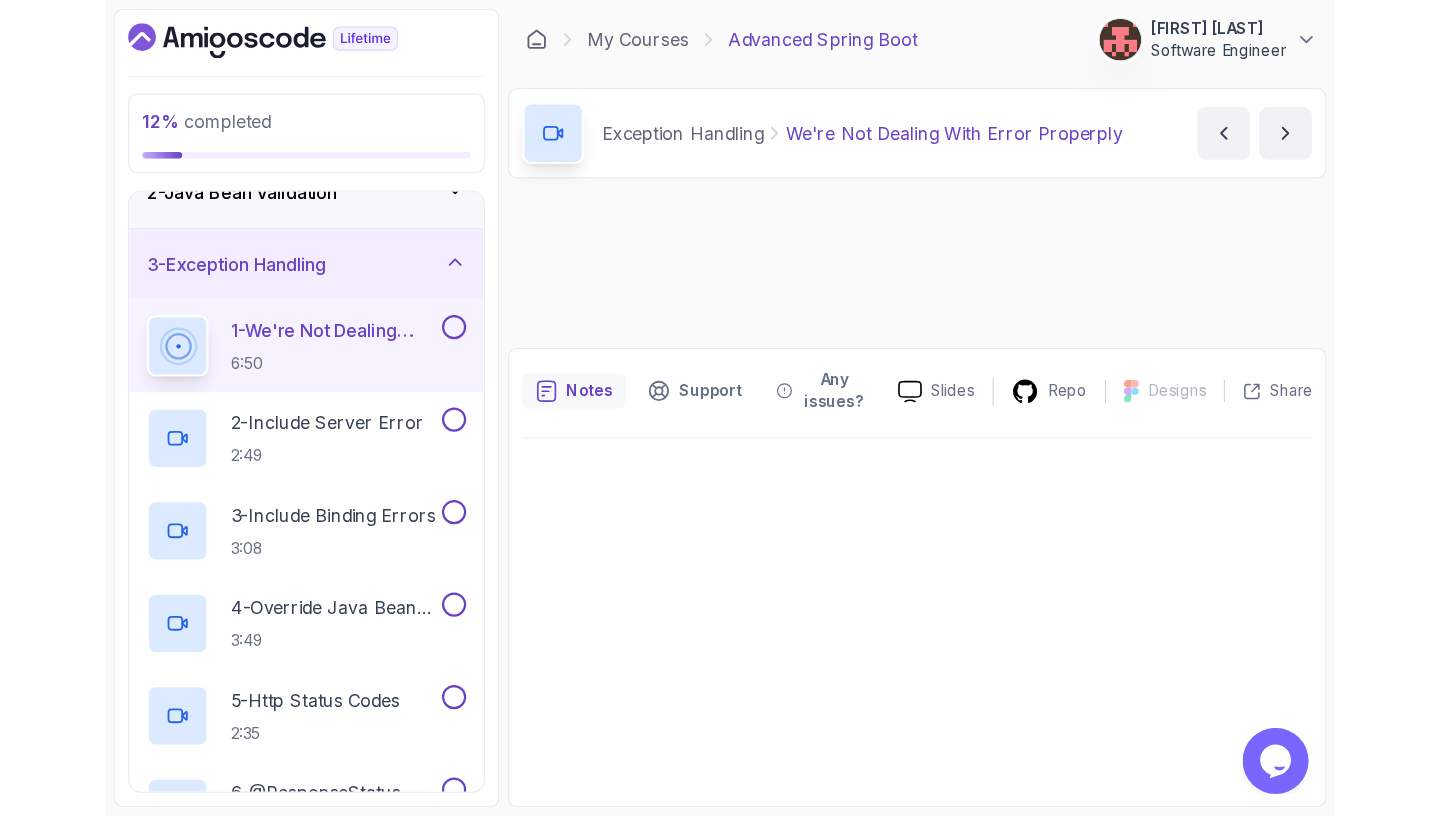 scroll, scrollTop: 0, scrollLeft: 0, axis: both 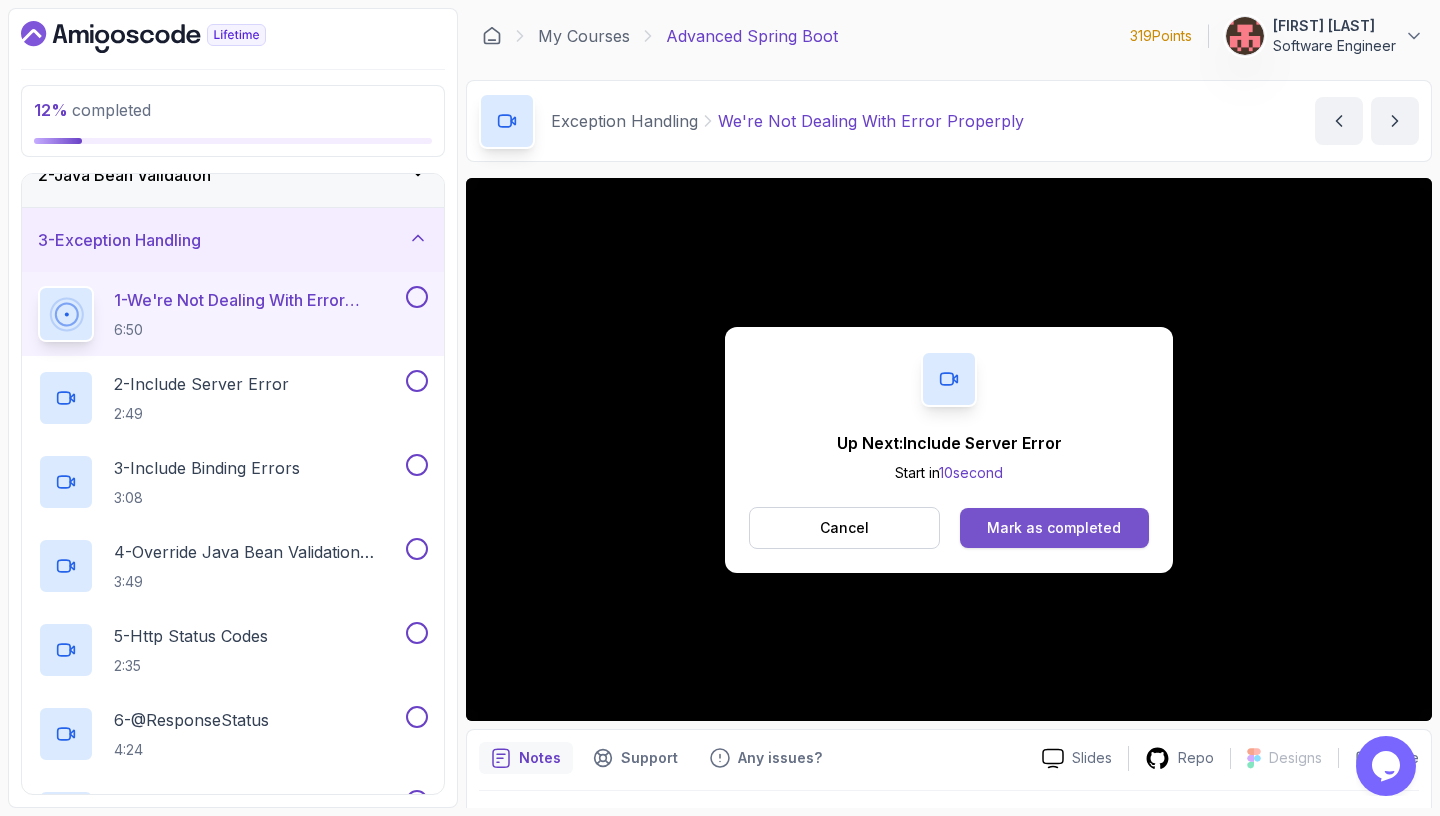click on "Mark as completed" at bounding box center [1054, 528] 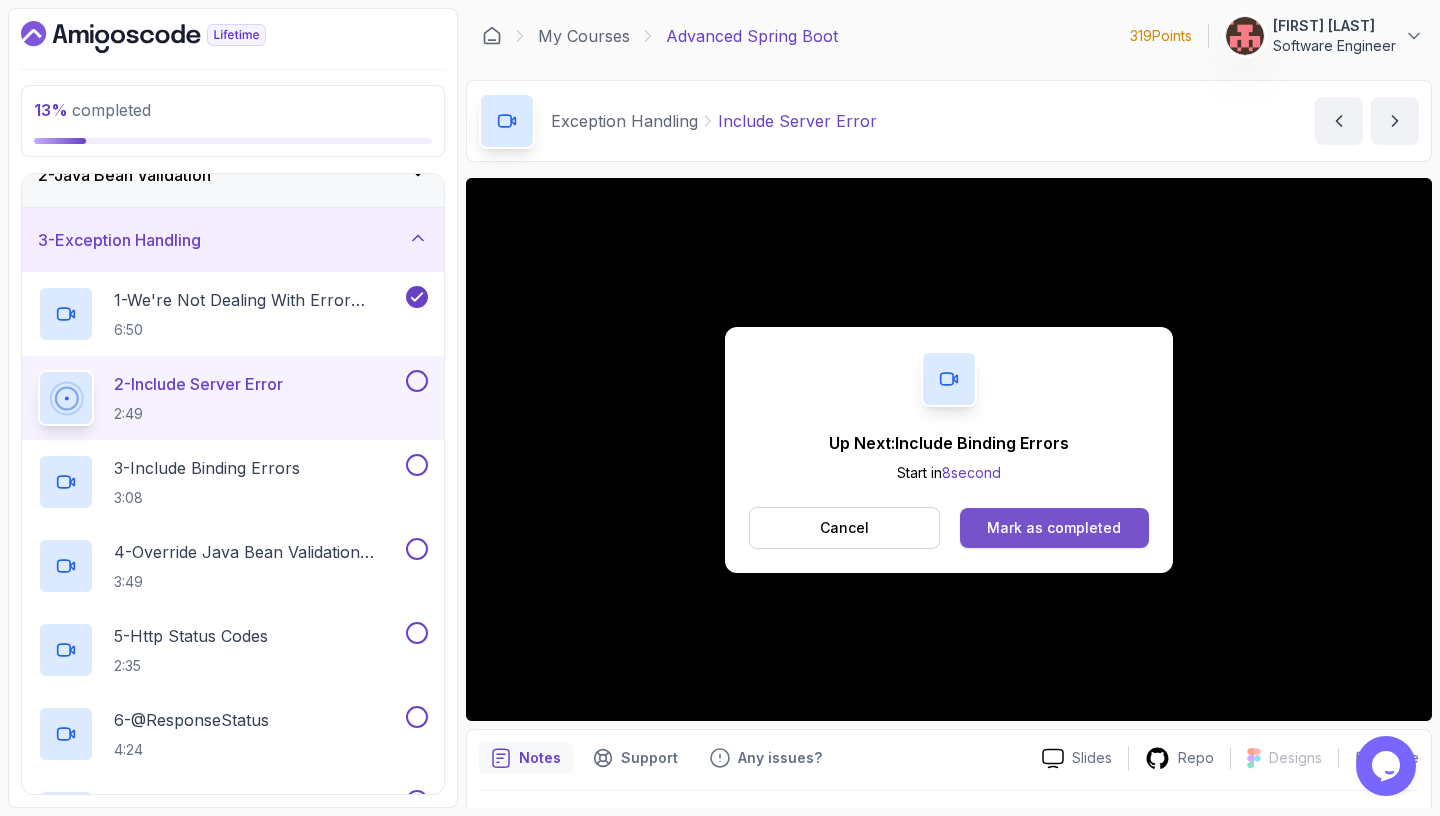 click on "Mark as completed" at bounding box center (1054, 528) 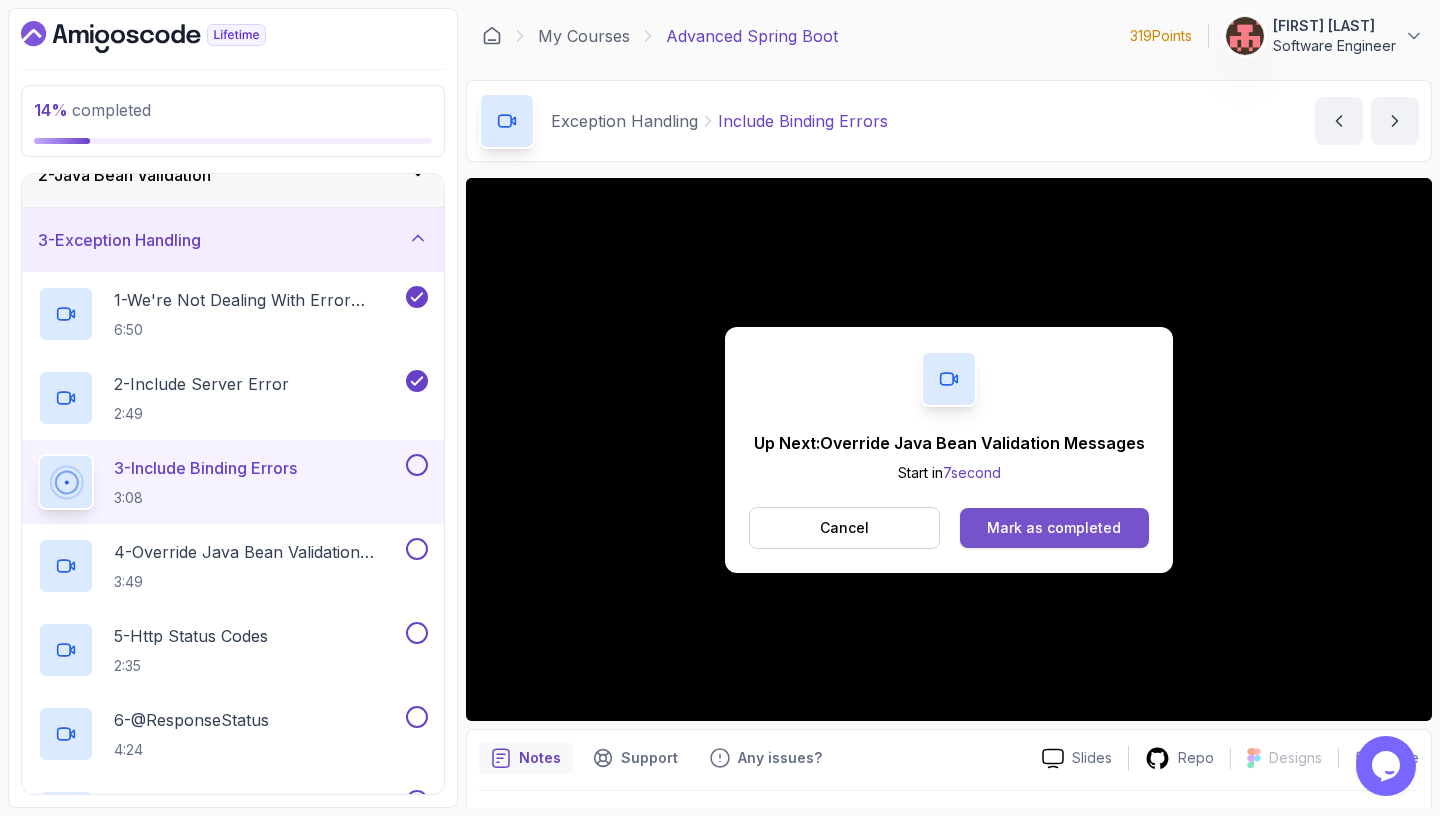 click on "Mark as completed" at bounding box center [1054, 528] 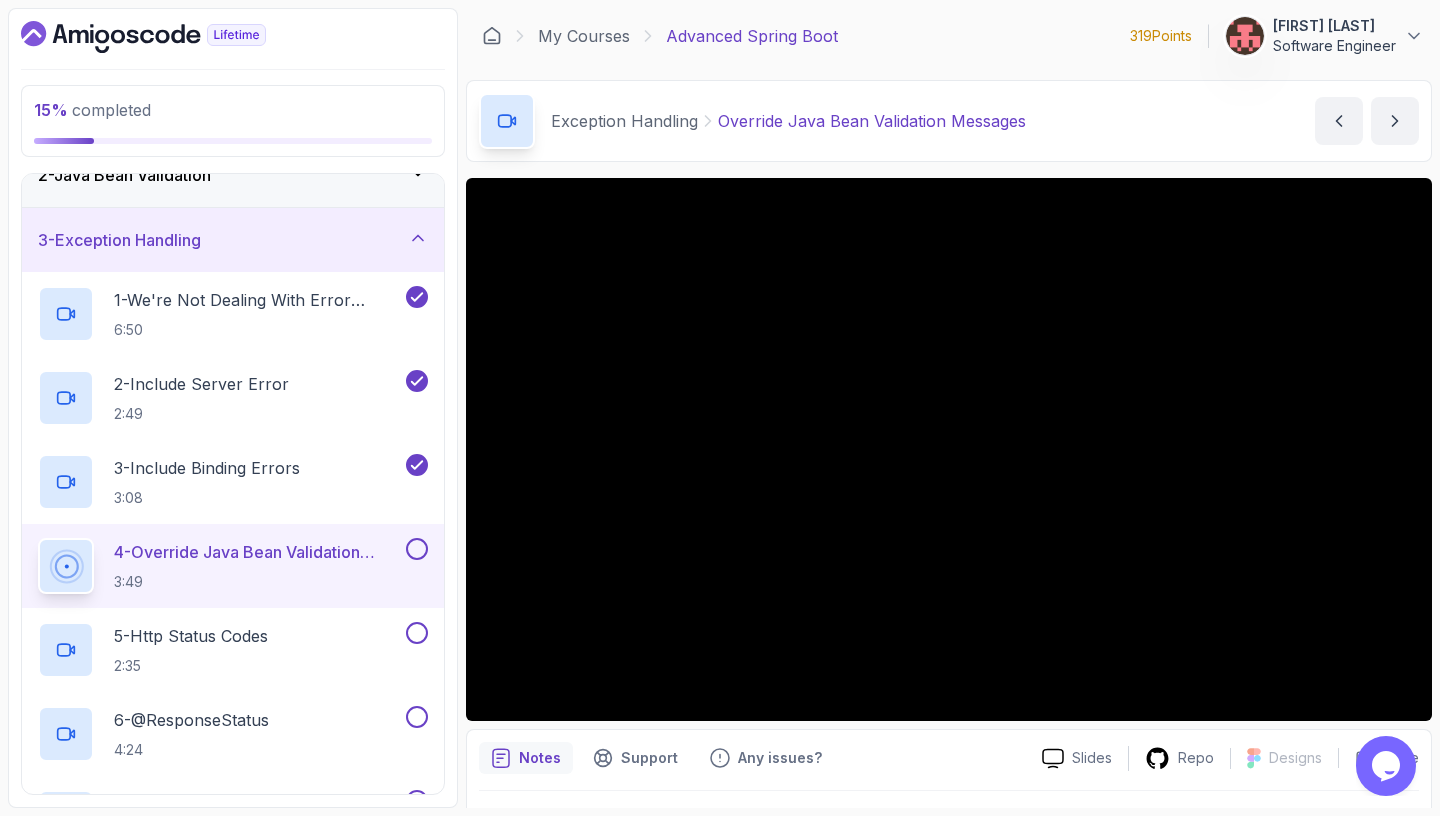 scroll, scrollTop: 4, scrollLeft: 0, axis: vertical 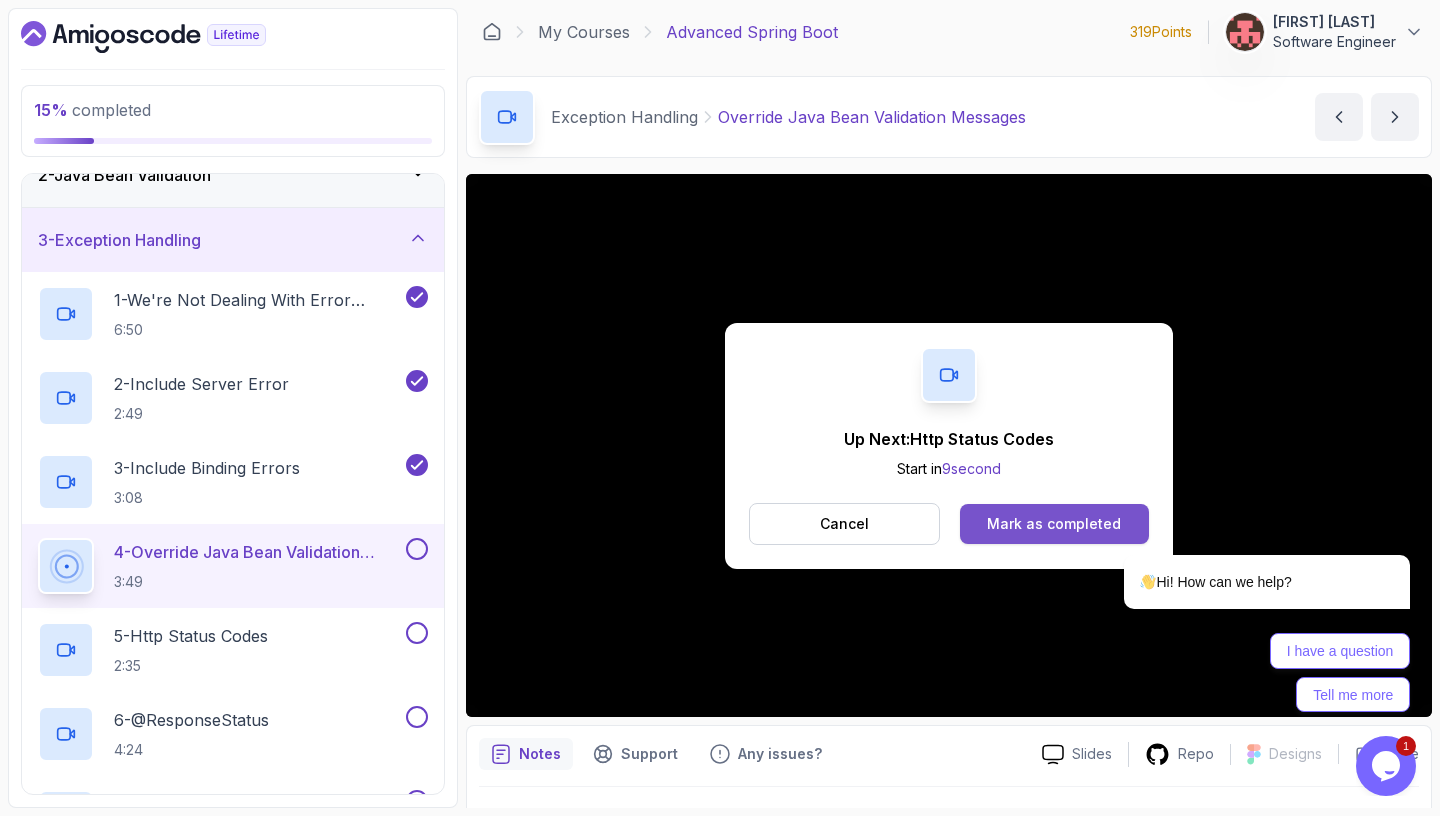 click on "Mark as completed" at bounding box center [1054, 524] 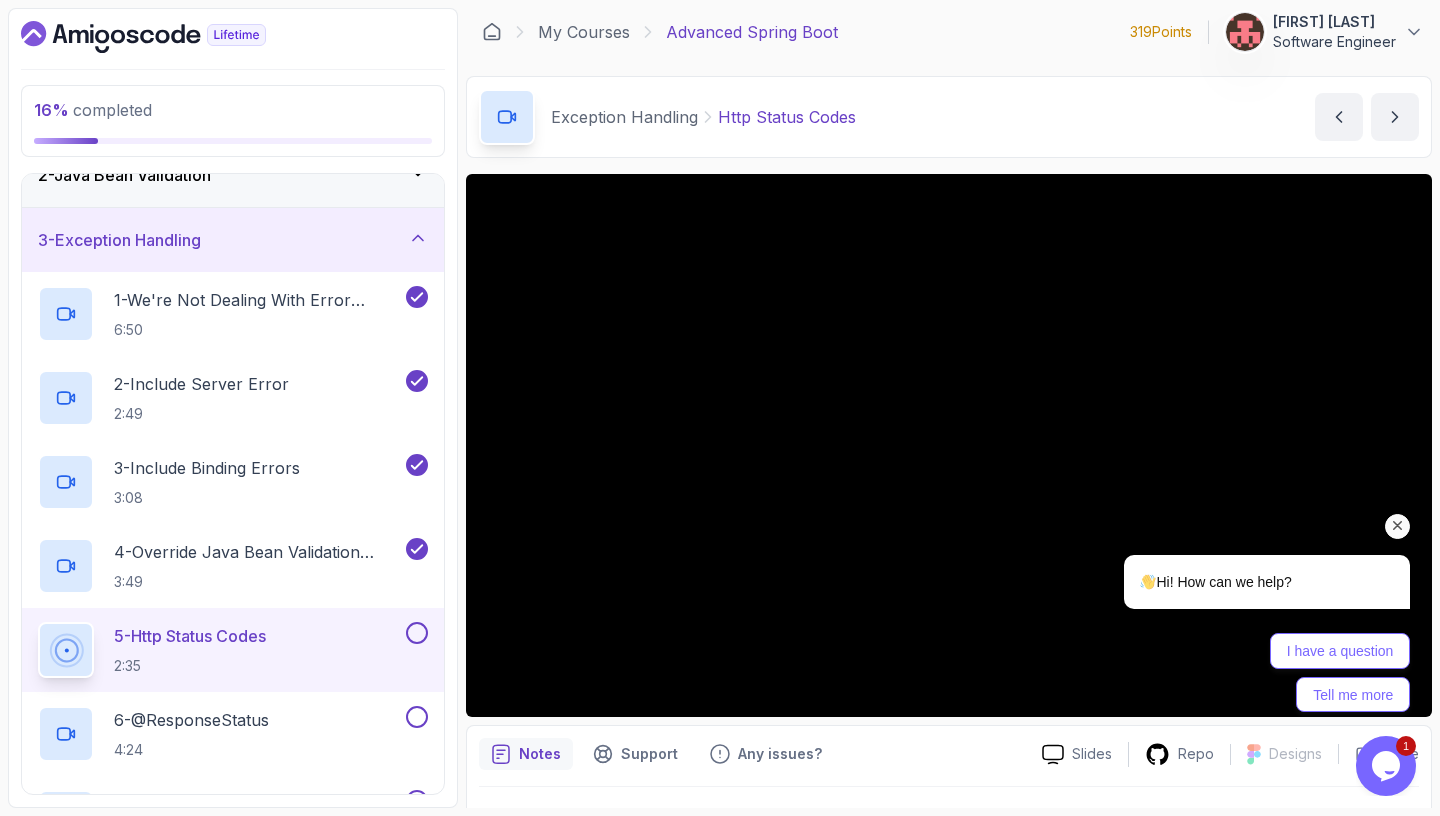 click at bounding box center (1398, 526) 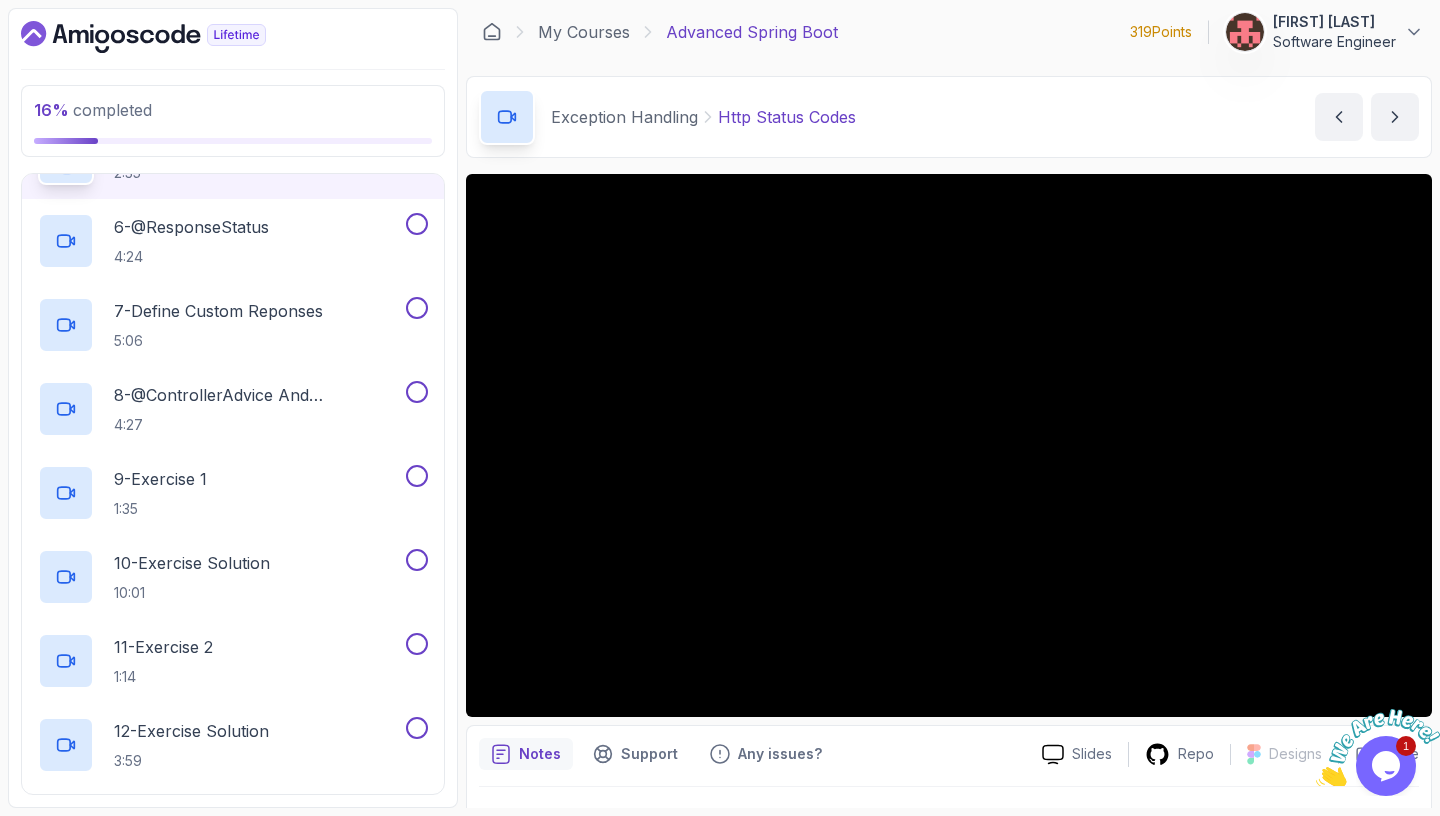 scroll, scrollTop: 597, scrollLeft: 0, axis: vertical 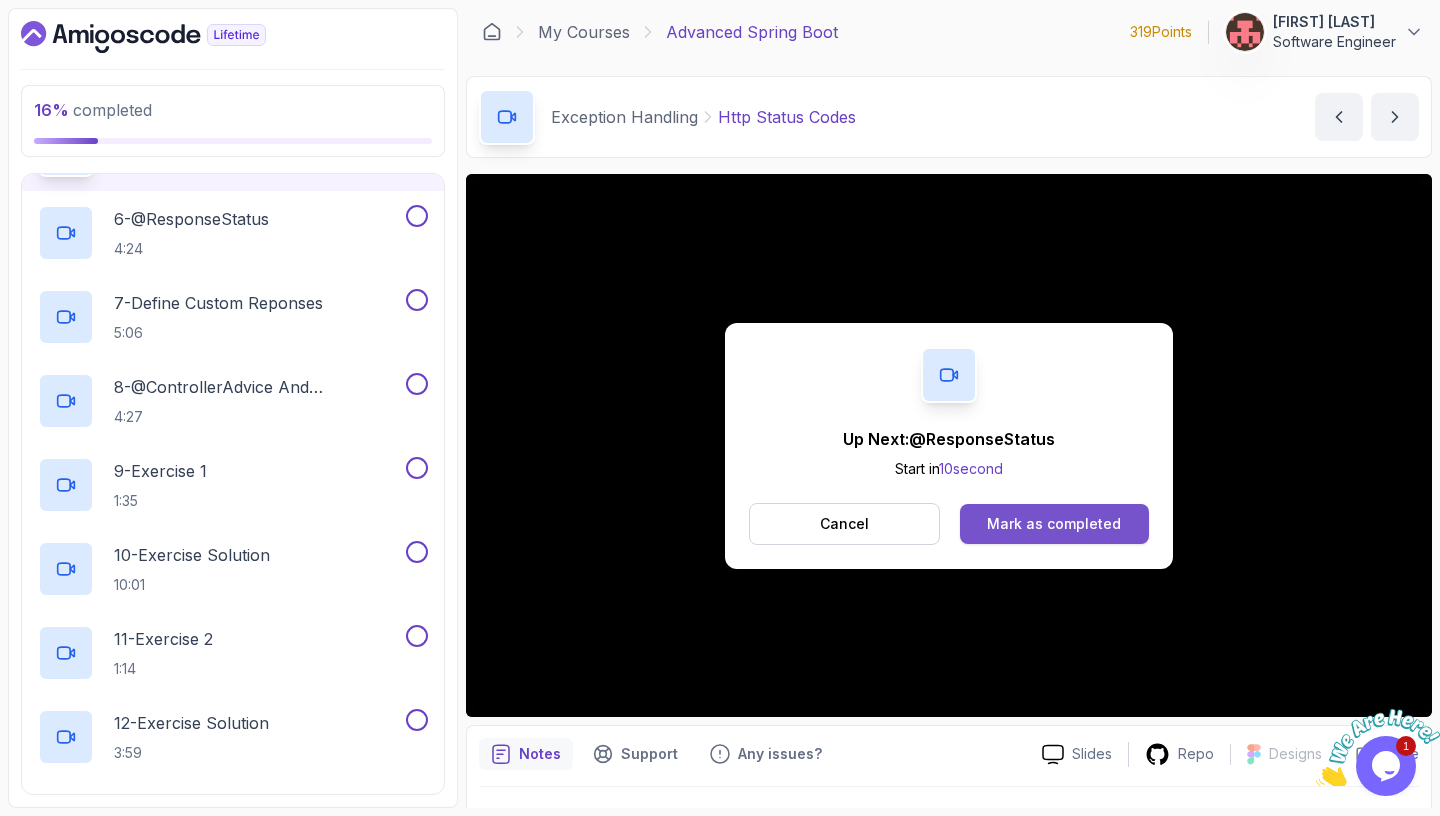 click on "Mark as completed" at bounding box center [1054, 524] 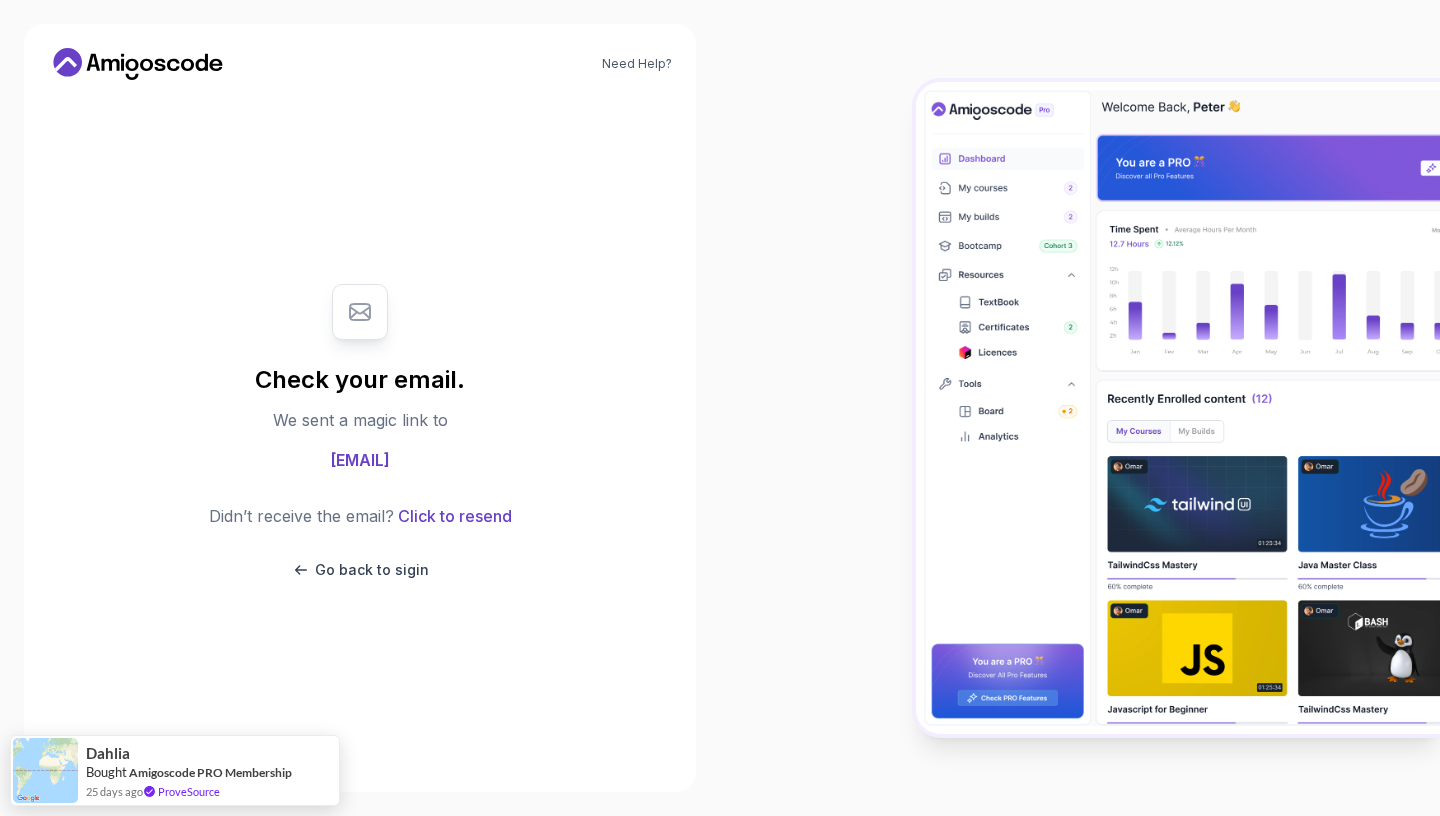 scroll, scrollTop: 0, scrollLeft: 0, axis: both 